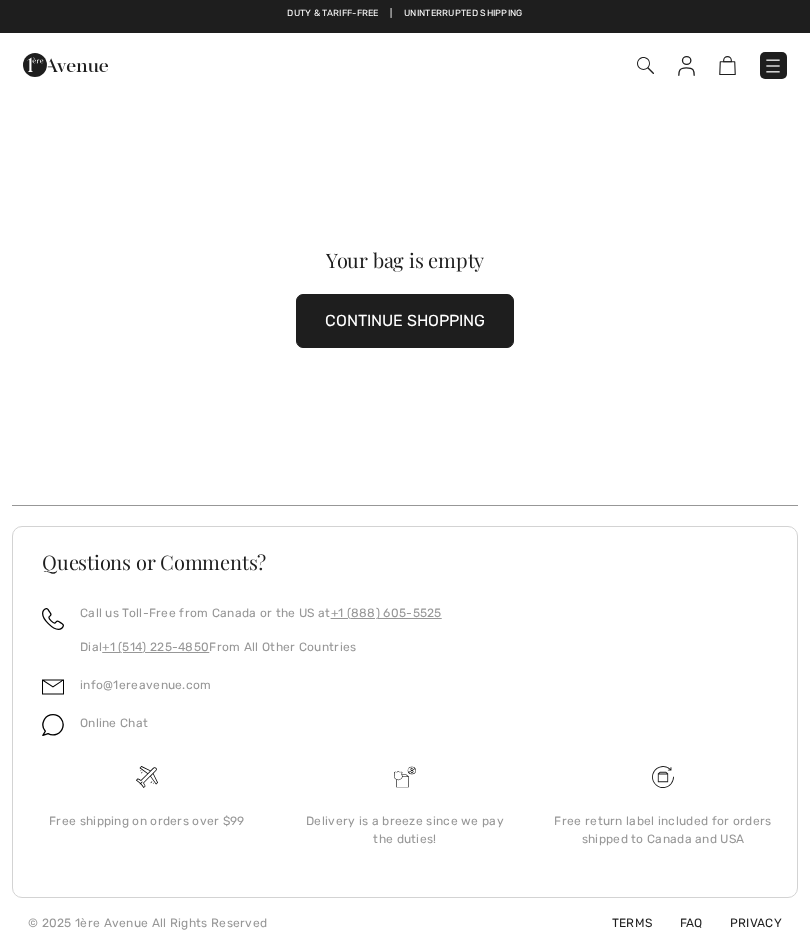 scroll, scrollTop: 0, scrollLeft: 0, axis: both 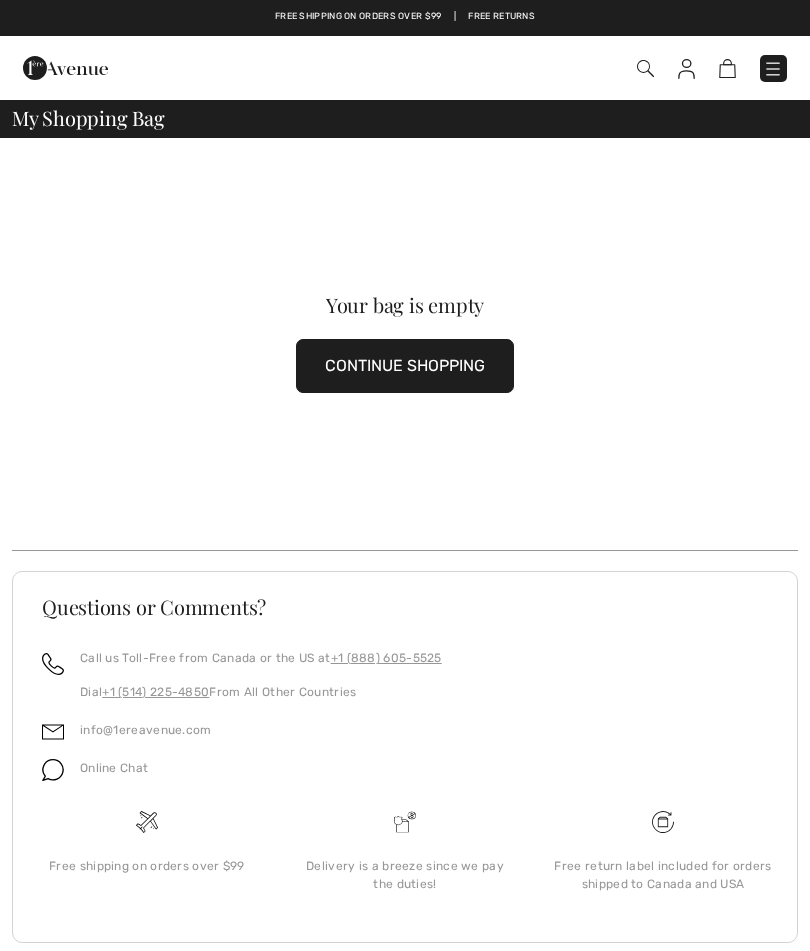 click at bounding box center [727, 68] 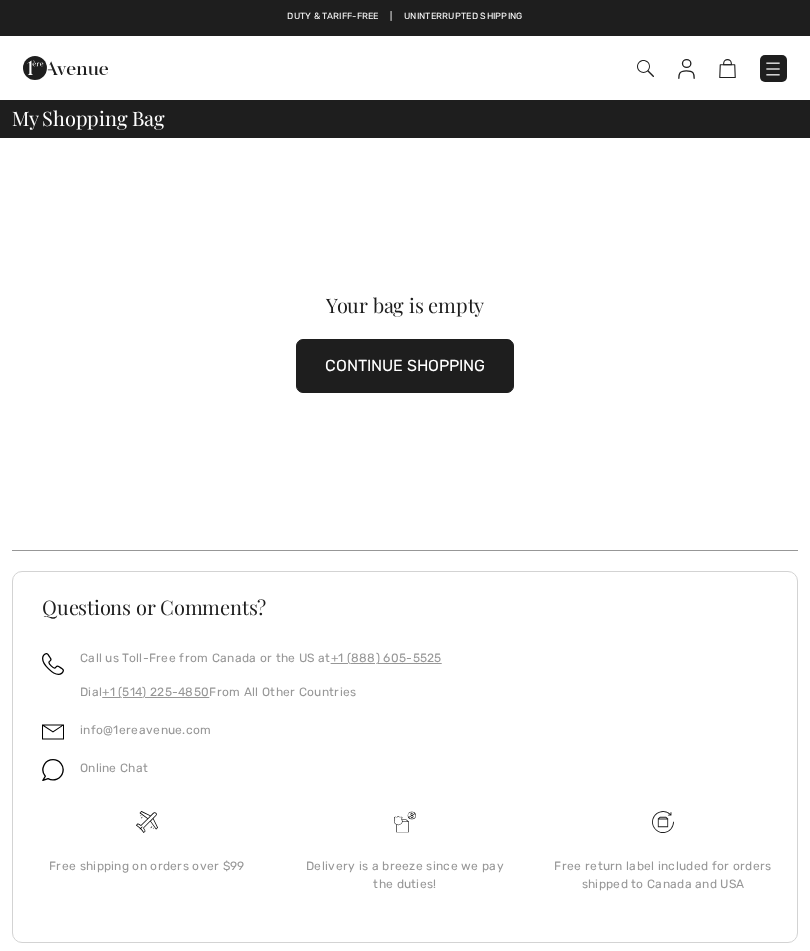 scroll, scrollTop: 0, scrollLeft: 0, axis: both 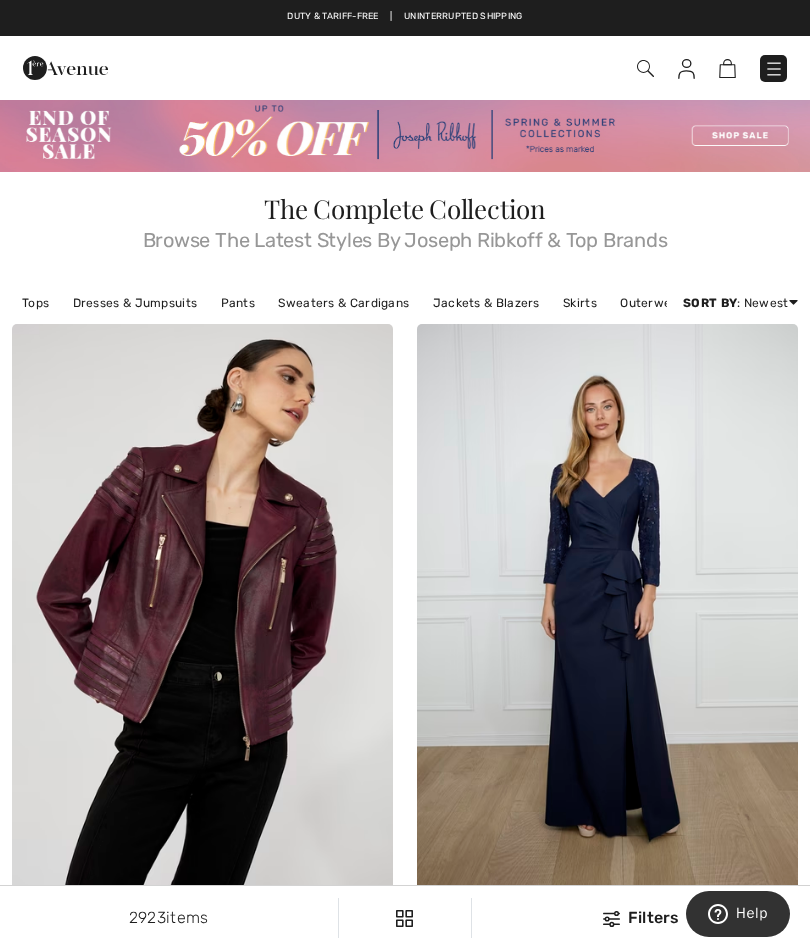 click at bounding box center [405, 135] 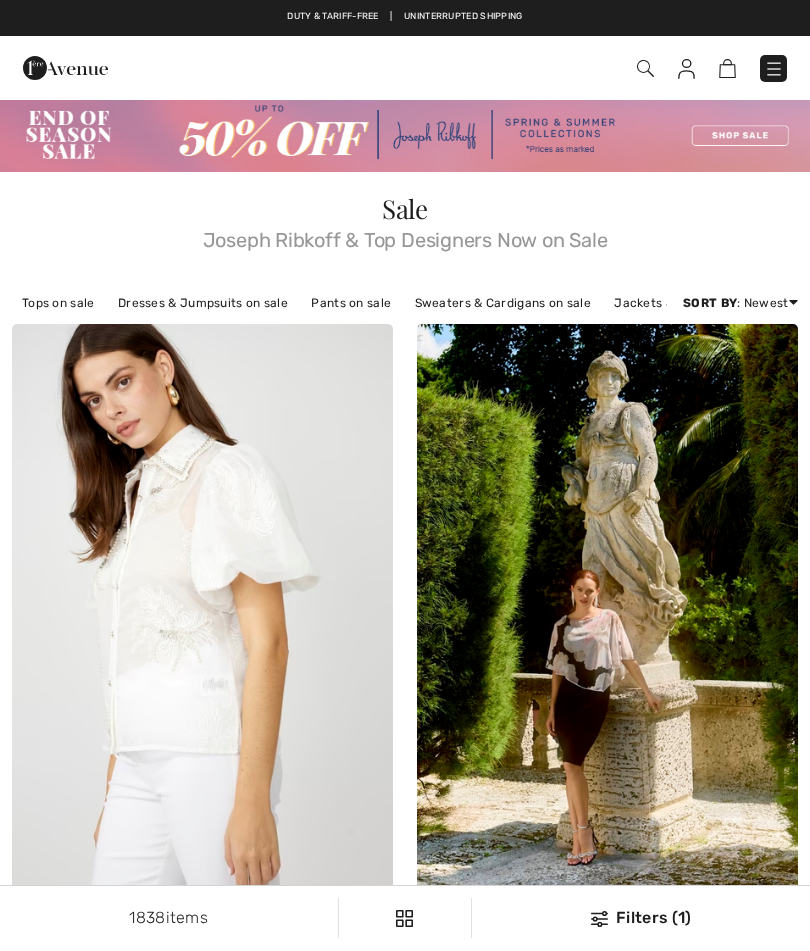 scroll, scrollTop: 0, scrollLeft: 0, axis: both 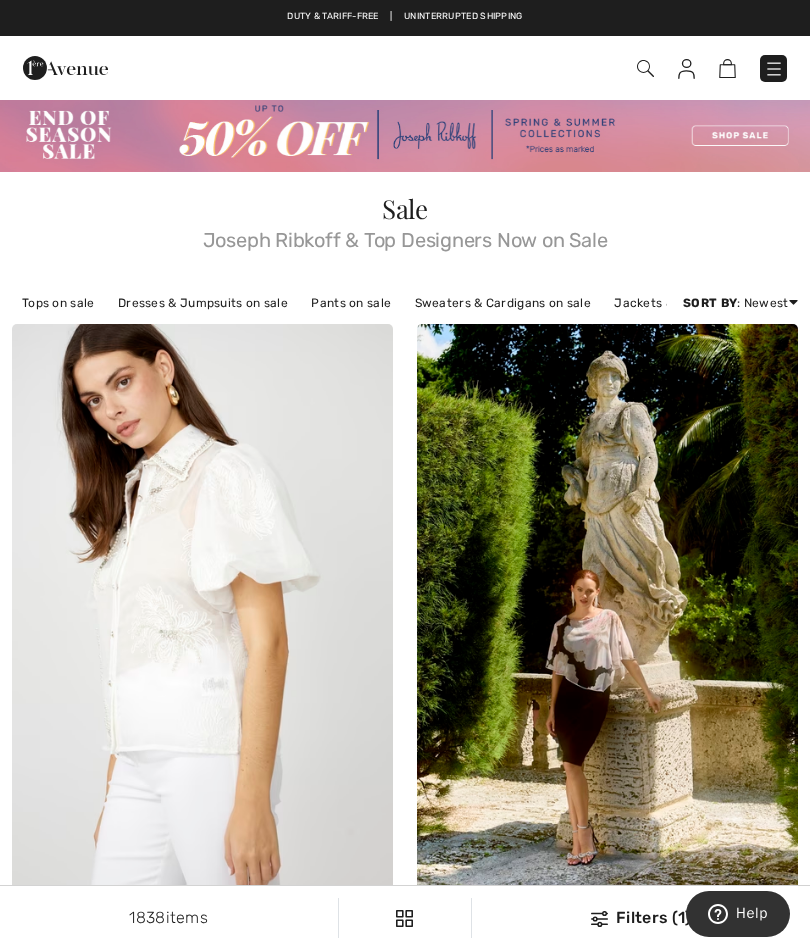 click on "Dresses & Jumpsuits on sale" at bounding box center (203, 303) 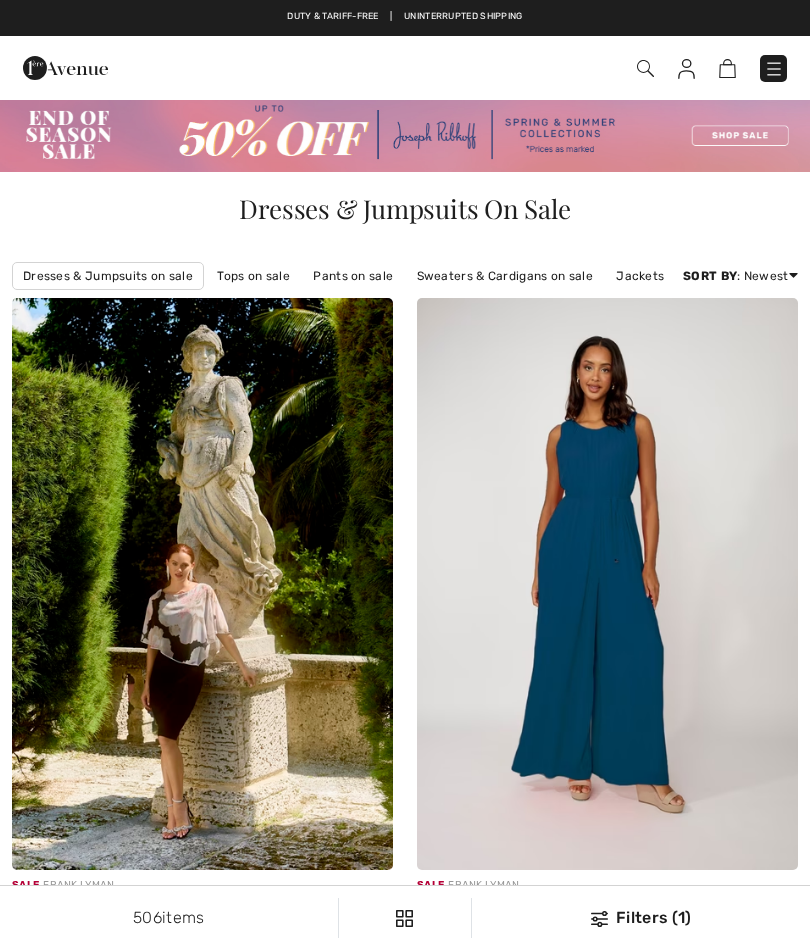 scroll, scrollTop: 0, scrollLeft: 0, axis: both 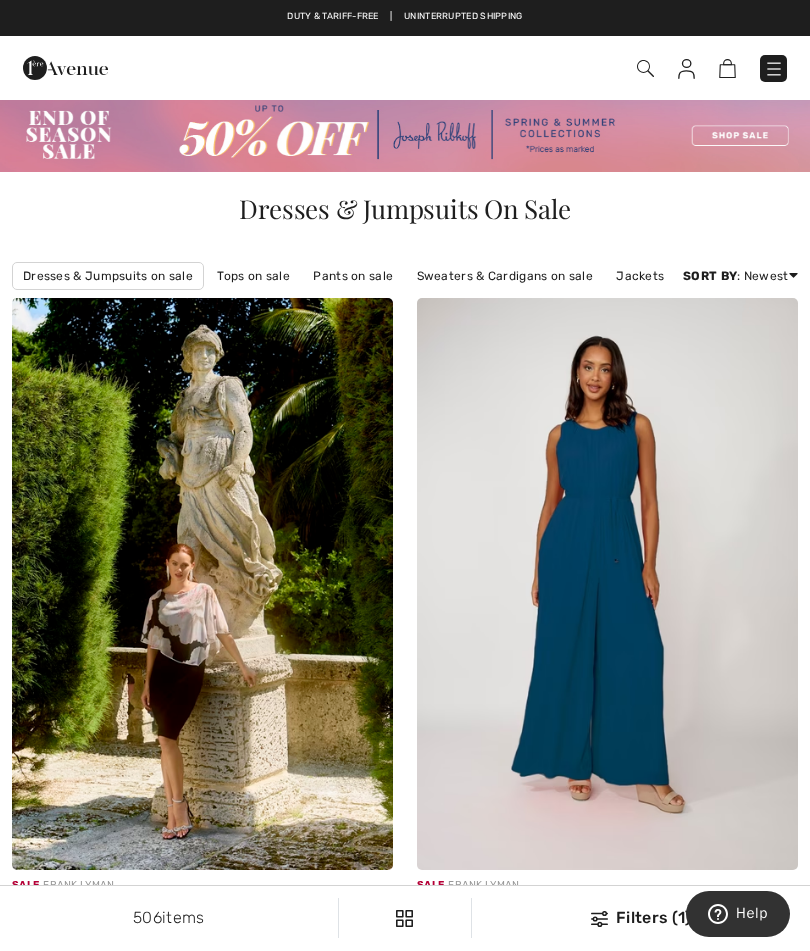 click on "Filters (1)" at bounding box center (641, 918) 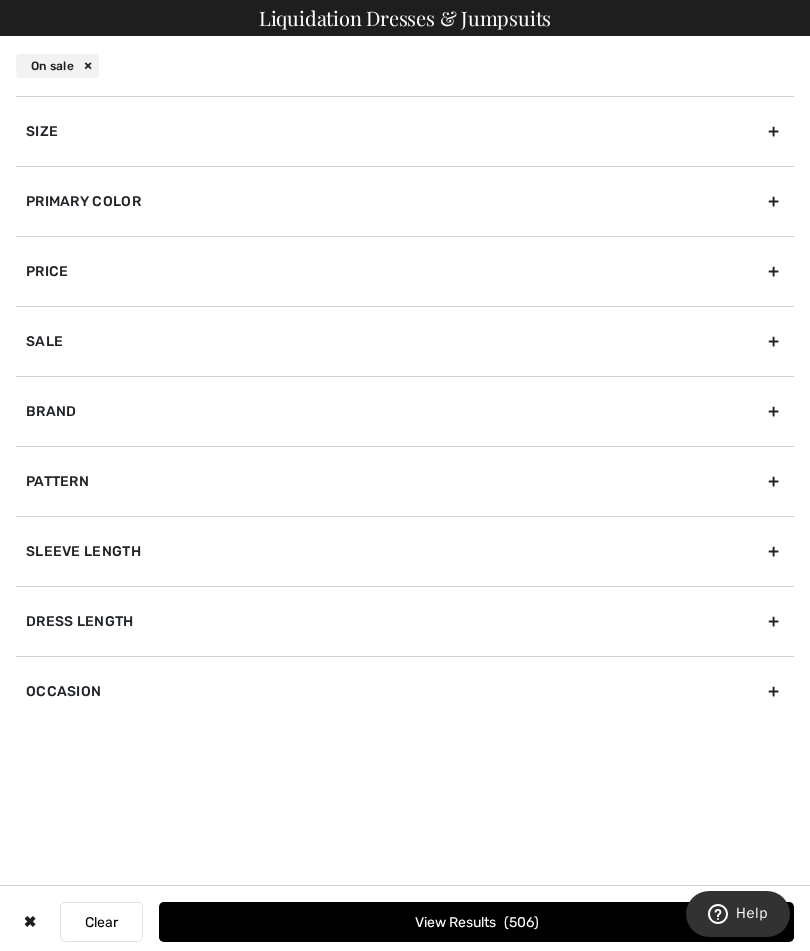 click on "Size" at bounding box center (405, 131) 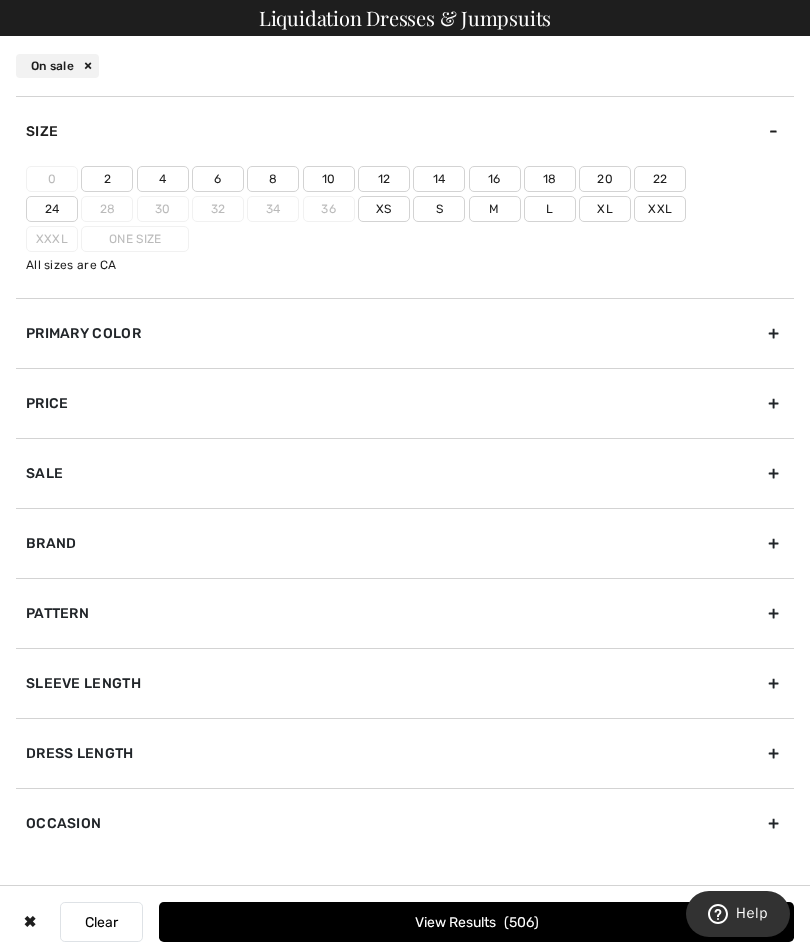 click on "20" at bounding box center (605, 179) 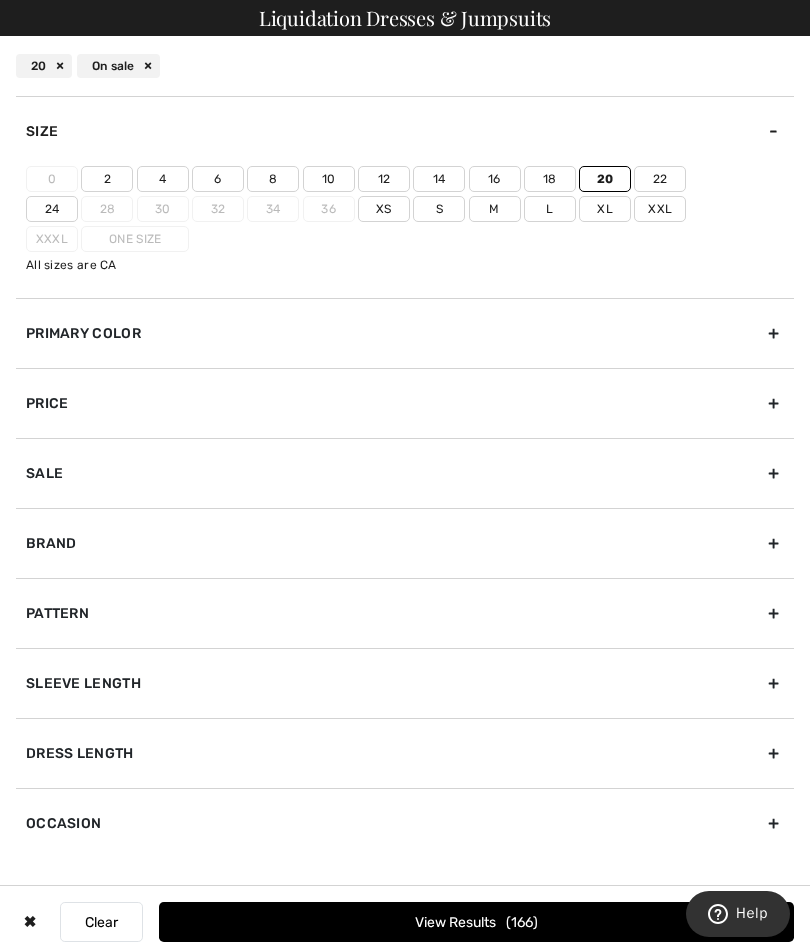 click on "22" at bounding box center [660, 179] 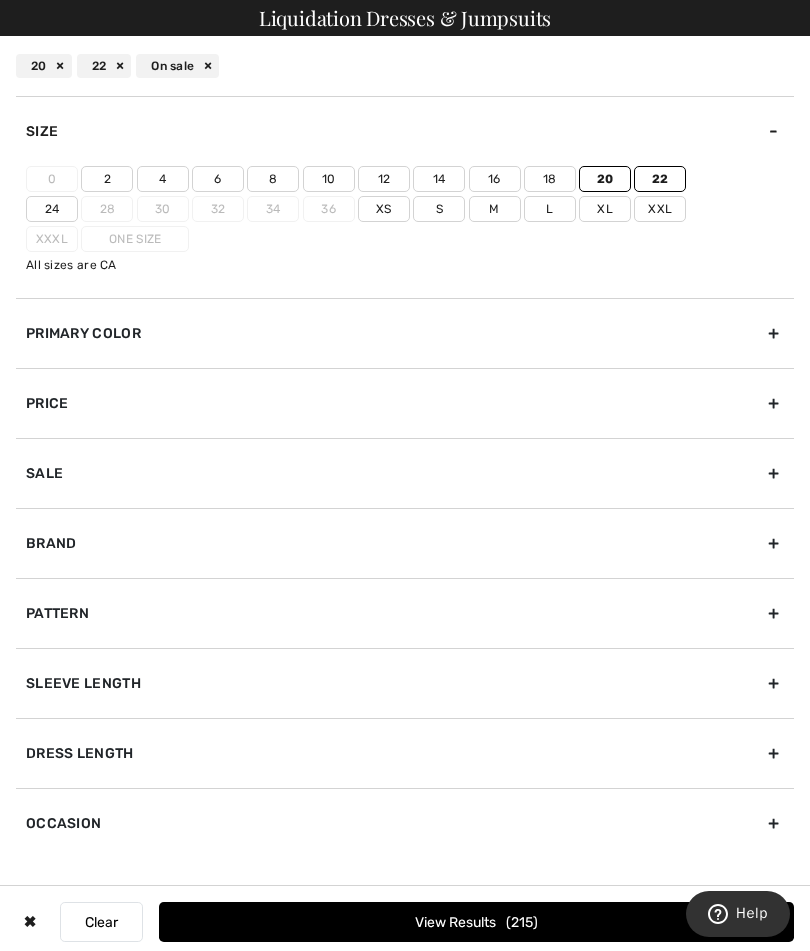 click on "Xxl" at bounding box center [660, 209] 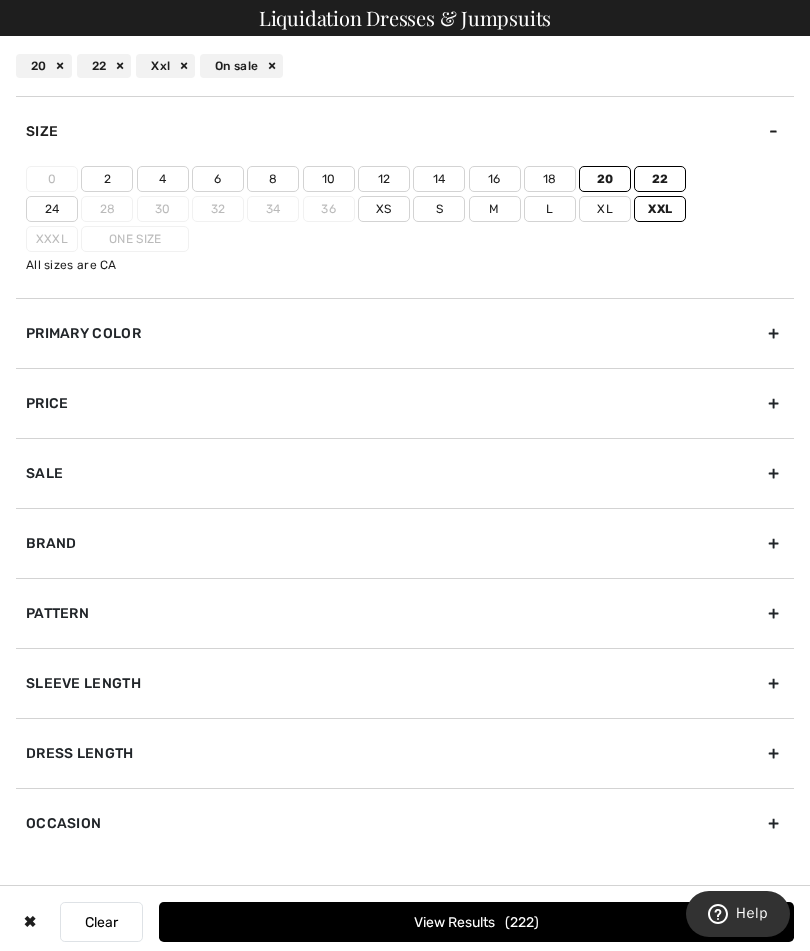 click on "Xl" at bounding box center [605, 209] 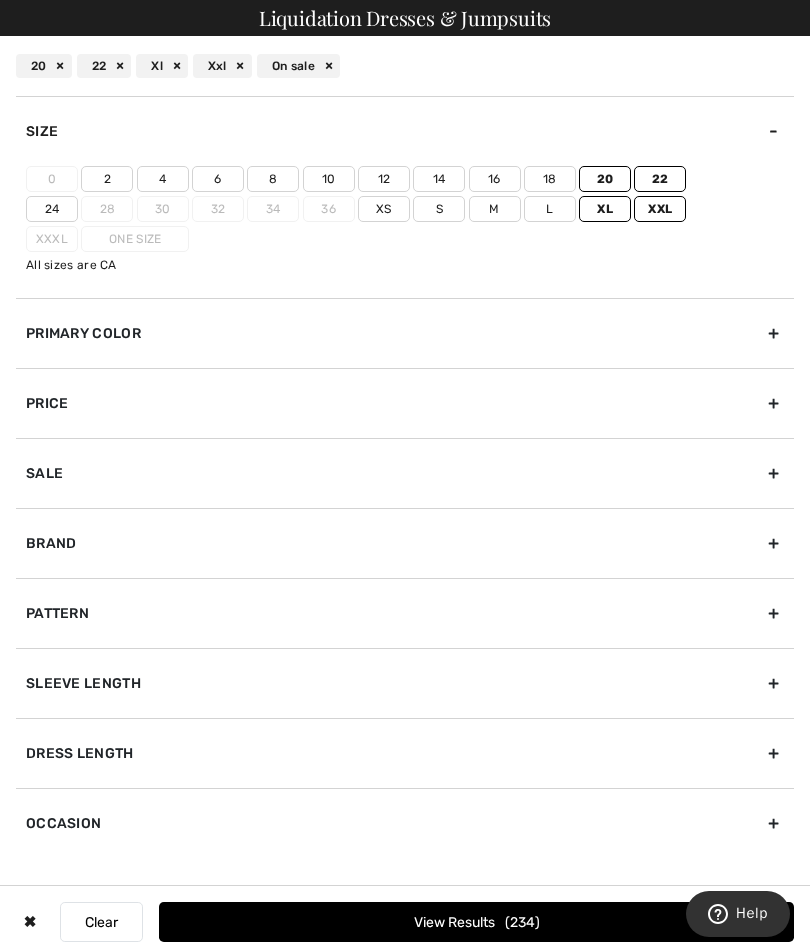 click on "View Results 234" at bounding box center (476, 922) 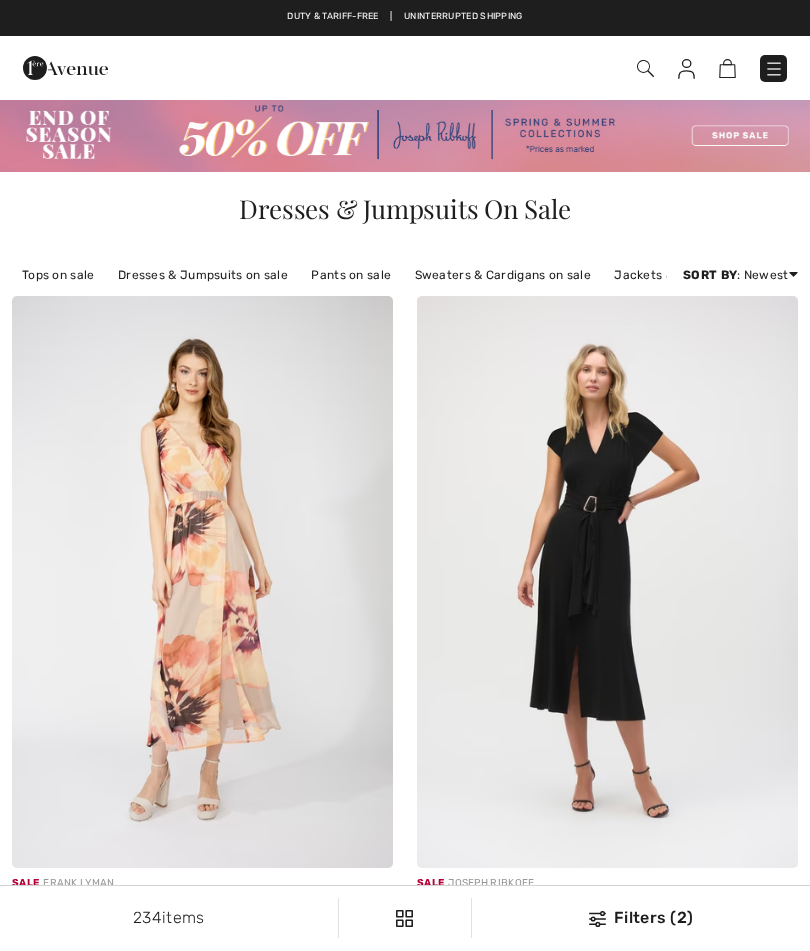 scroll, scrollTop: 0, scrollLeft: 0, axis: both 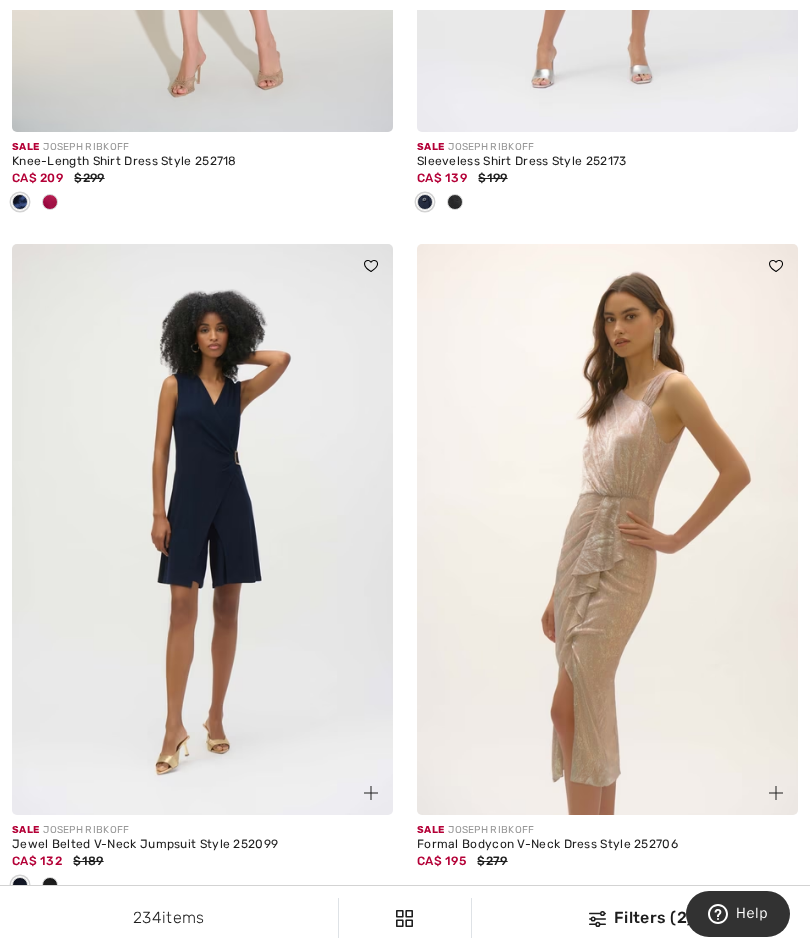 click at bounding box center (202, 530) 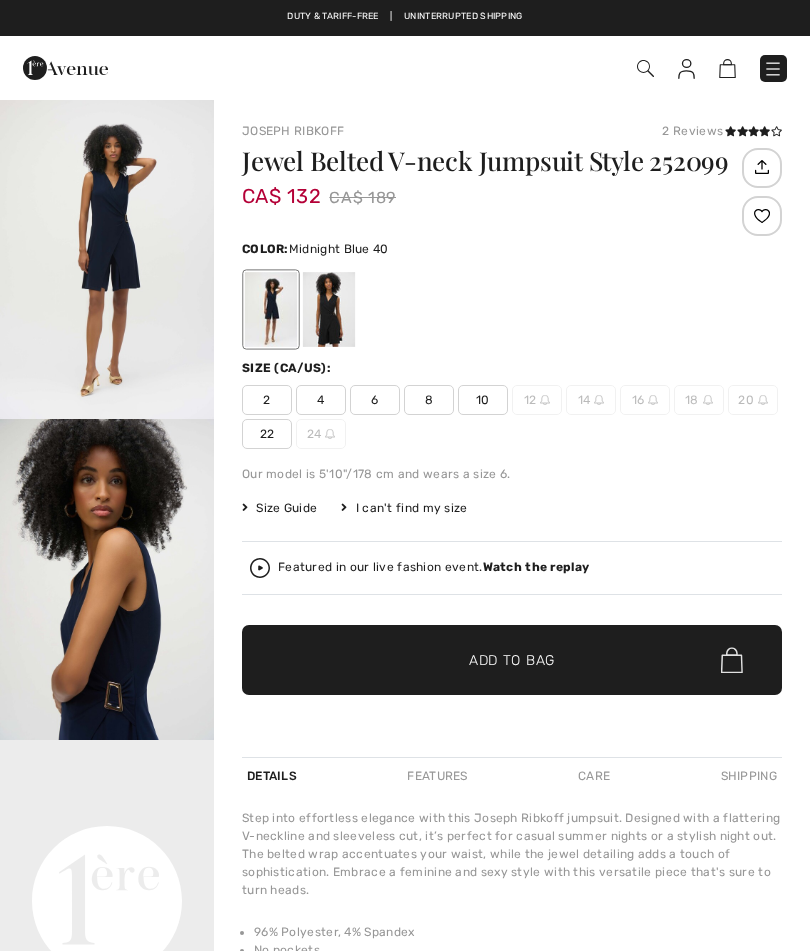 scroll, scrollTop: 0, scrollLeft: 0, axis: both 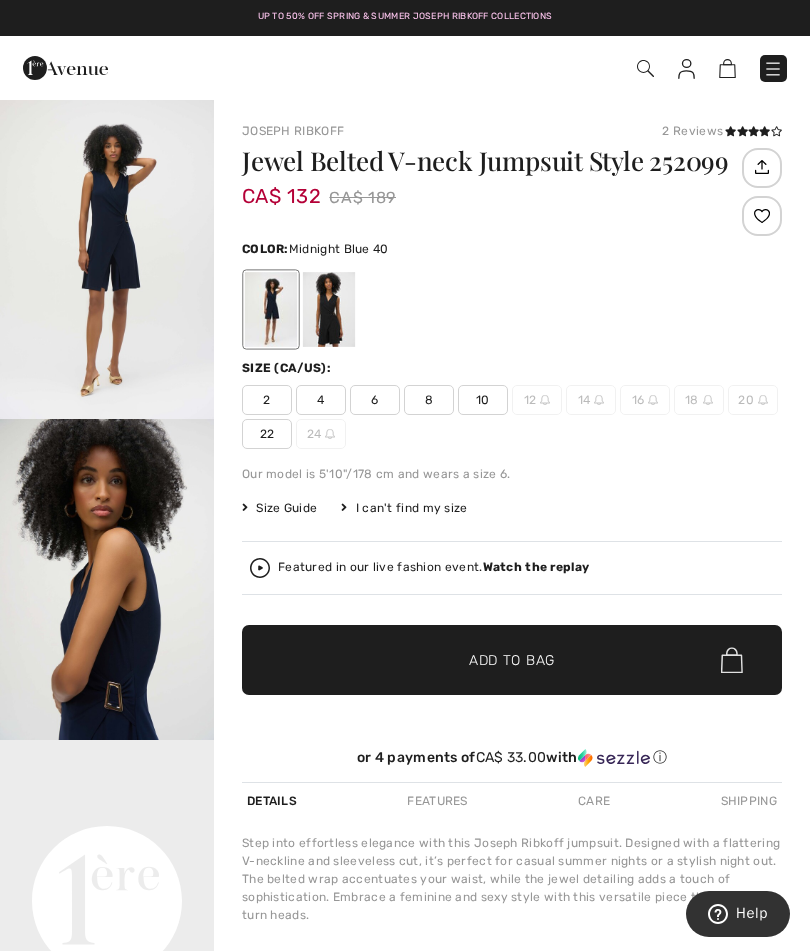 click on "Joseph Ribkoff
2 Reviews
2 Reviews
Jewel Belted V-neck Jumpsuit  Style 252099
CA$ 132 CA$ 189
Color:  Midnight Blue 40
Size (CA/US):
2 4 6 8 10 12 14 16 18 20 22 24
Our model is 5'10"/178 cm and wears a size 6.
Size Guide
I can't find my size
Select Size
CAN 2
CAN 4
CAN 6
CAN 8
CAN 10
CAN 12 - Sold Out
CAN 14 - Sold Out
CAN 16 - Sold Out
CAN 18 - Sold Out
CAN 20 - Sold Out
CAN 22
CAN 24 - Sold Out" at bounding box center [512, 663] 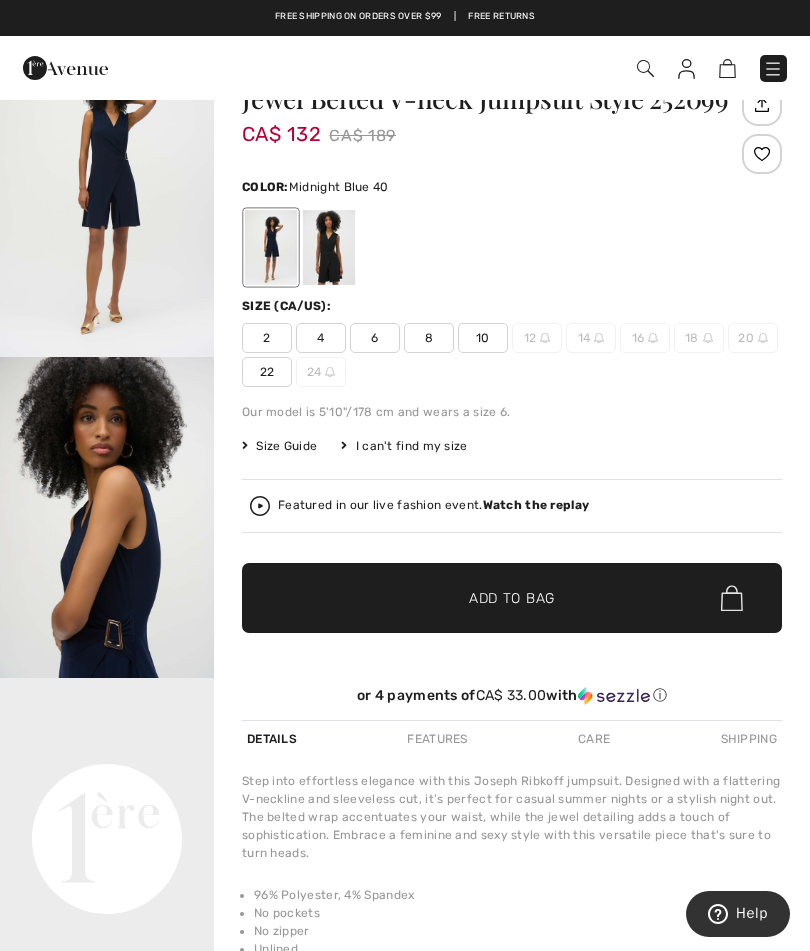 scroll, scrollTop: 54, scrollLeft: 0, axis: vertical 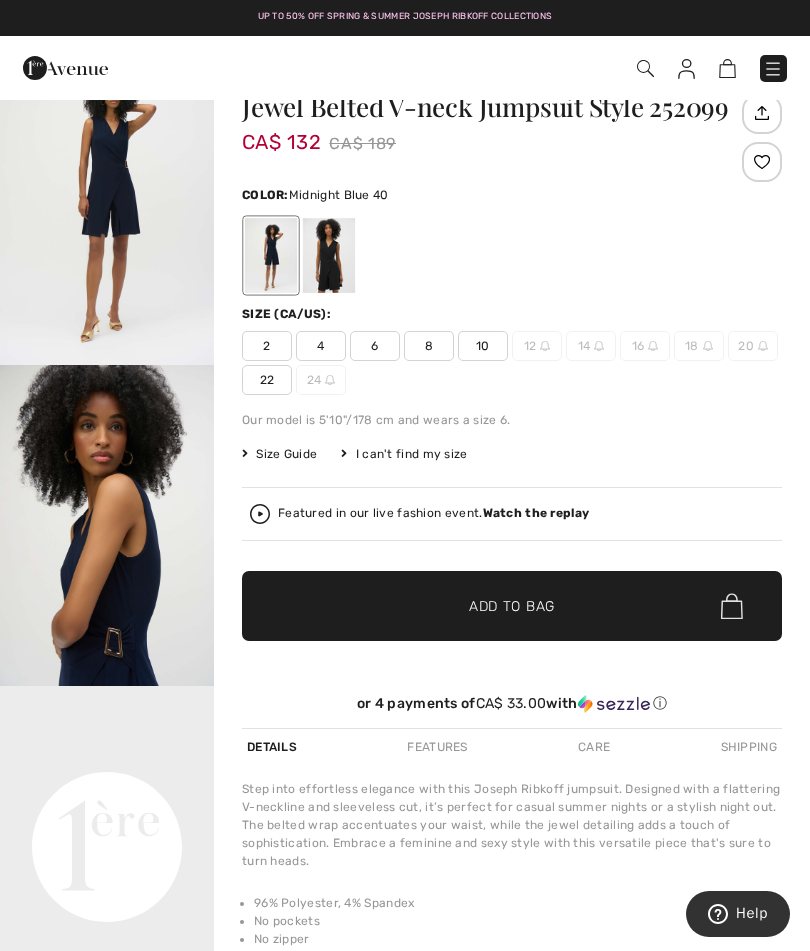 click on "✔ Added to Bag
Add to Bag" at bounding box center (512, 606) 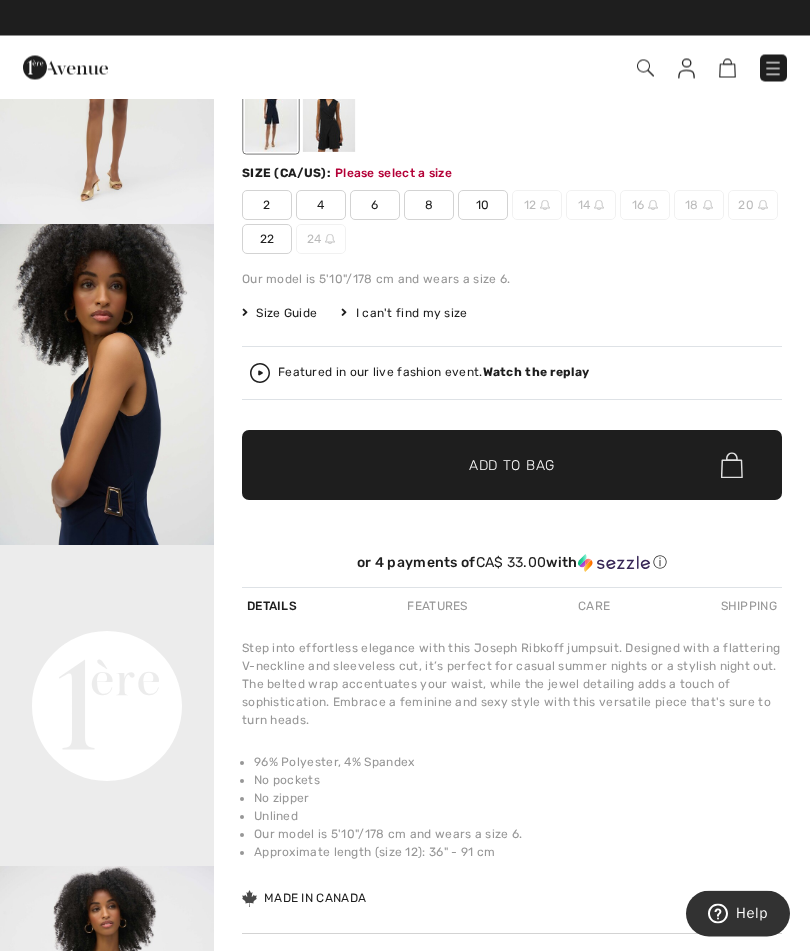 scroll, scrollTop: 215, scrollLeft: 0, axis: vertical 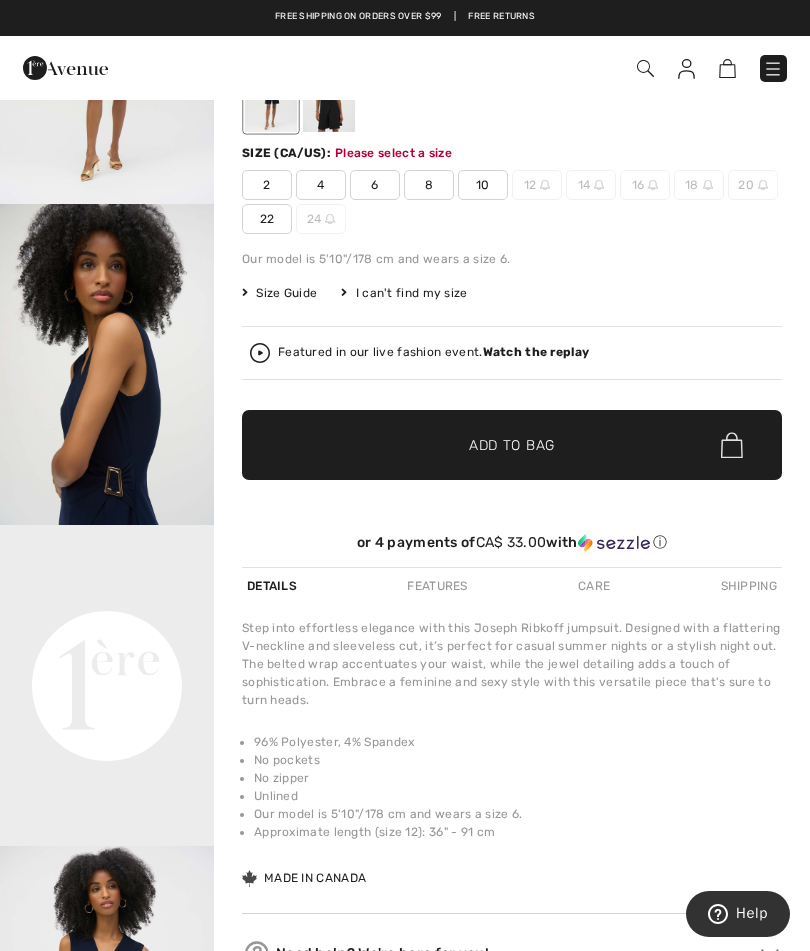 click on "22" at bounding box center [267, 219] 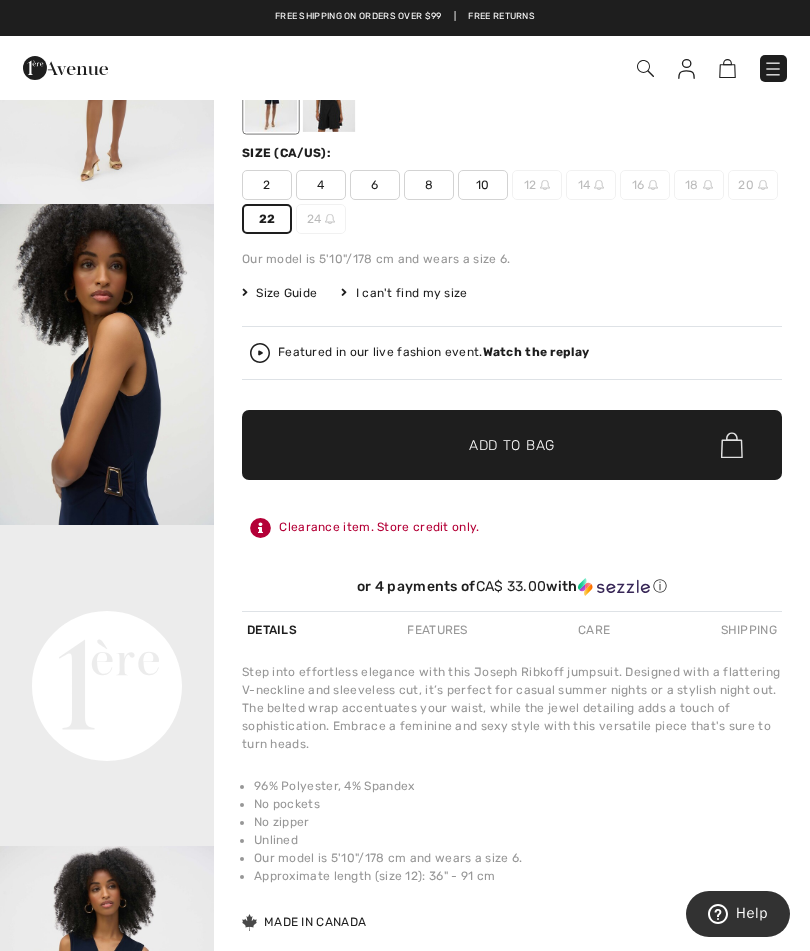 click on "✔ Added to Bag
Add to Bag" at bounding box center (512, 445) 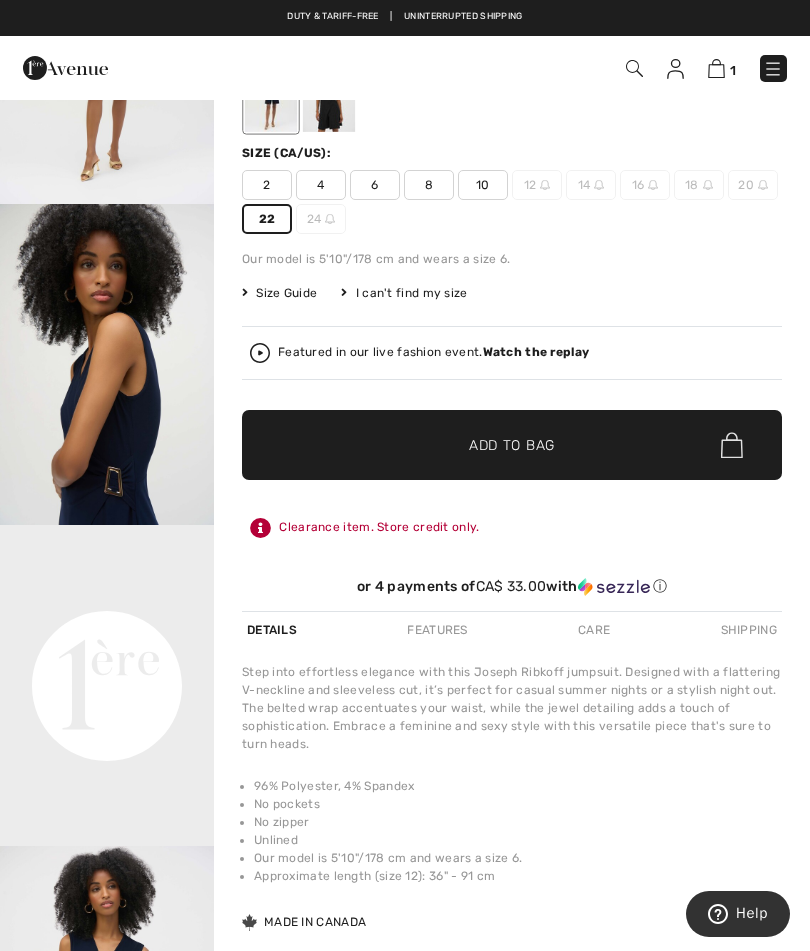 click at bounding box center [716, 68] 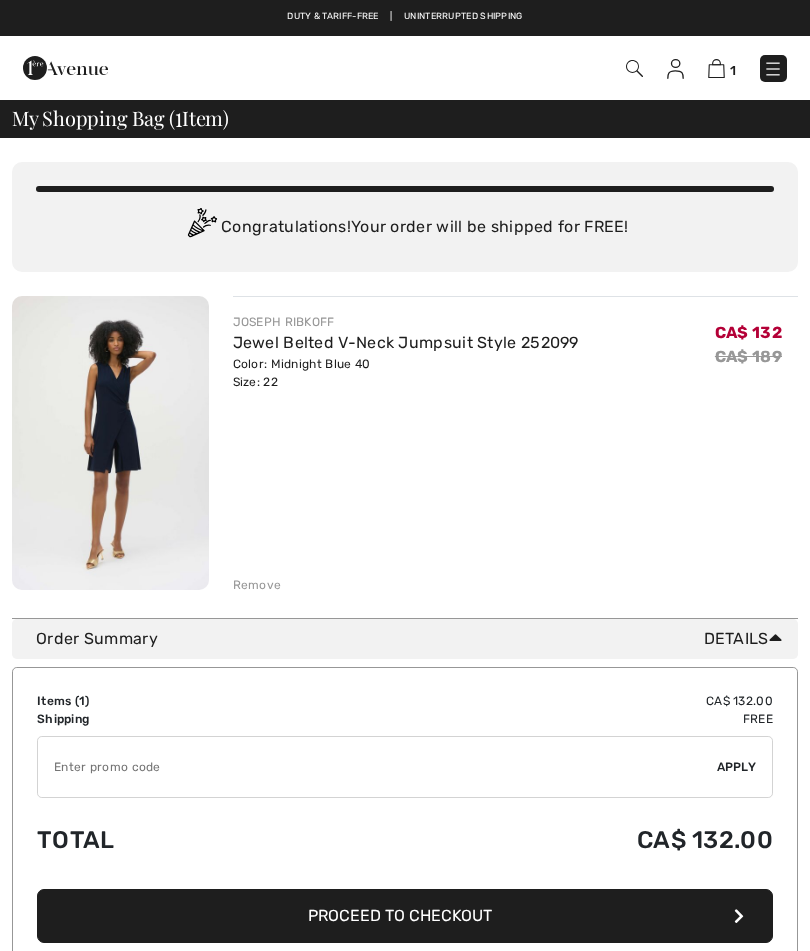scroll, scrollTop: 0, scrollLeft: 0, axis: both 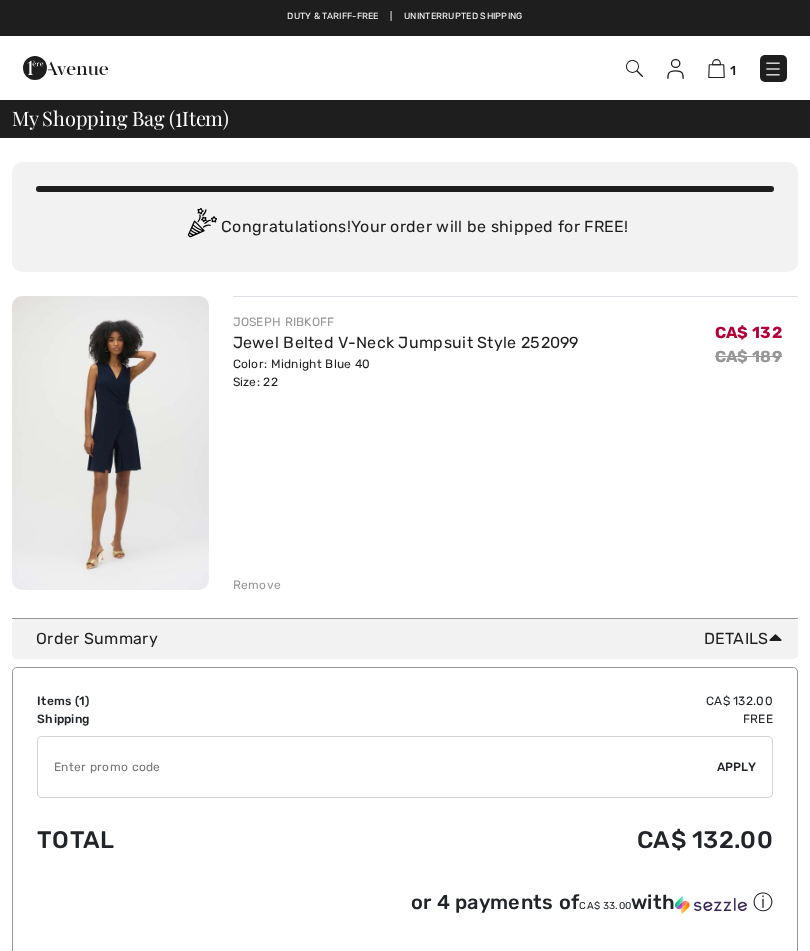 click on "✔
Apply
Remove" at bounding box center [405, 767] 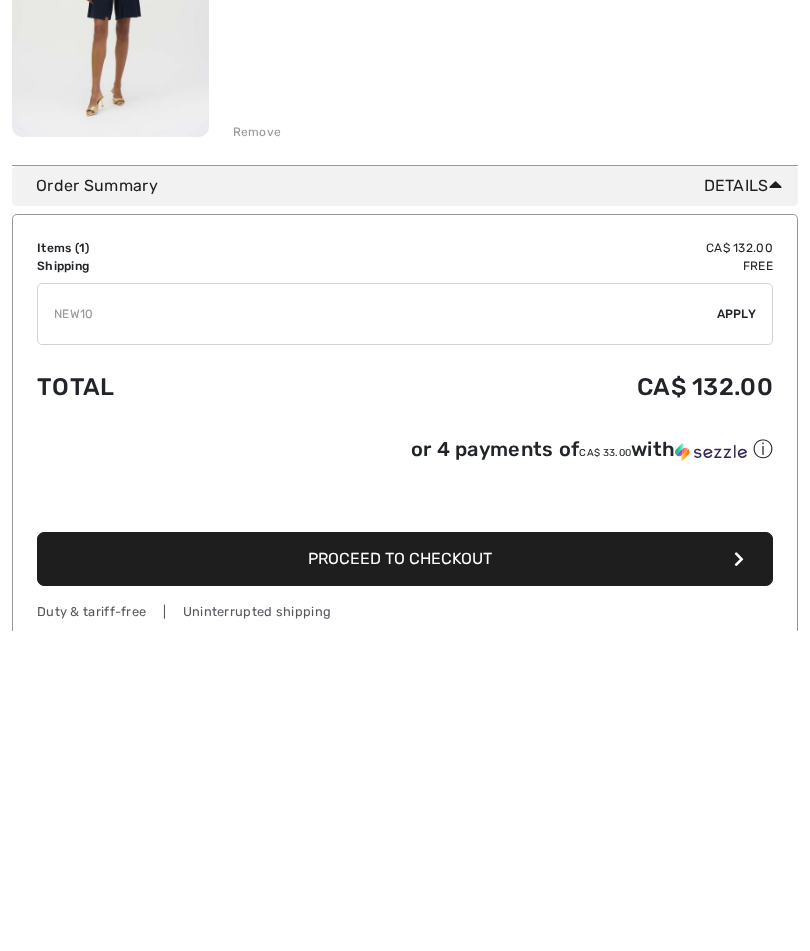 type on "NEW10" 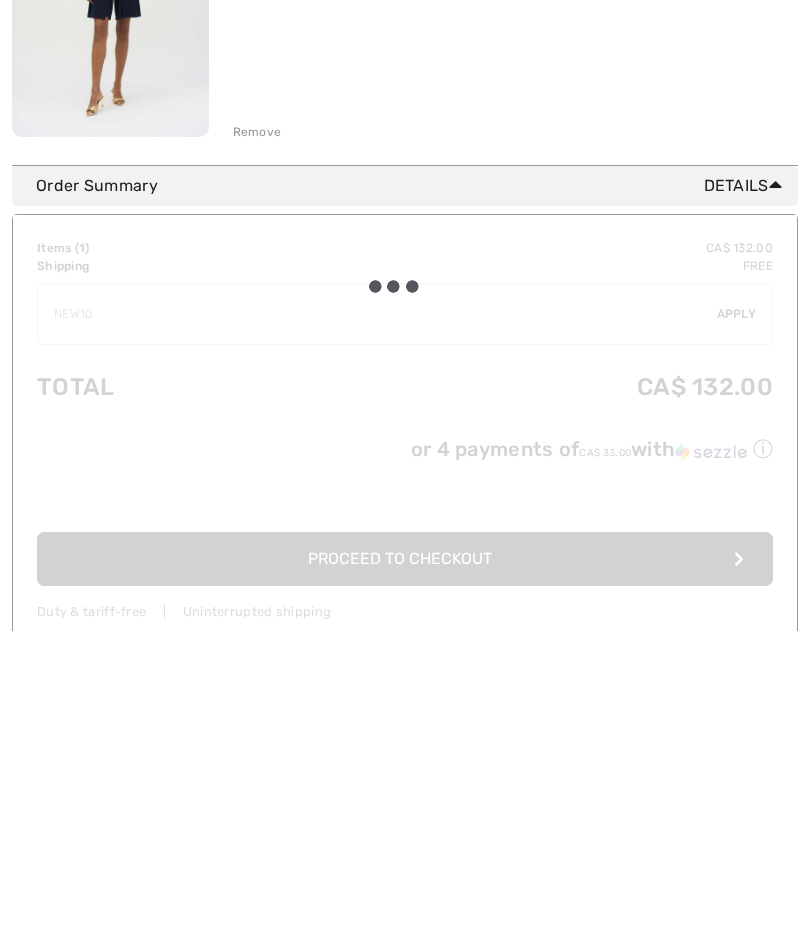 scroll, scrollTop: 453, scrollLeft: 0, axis: vertical 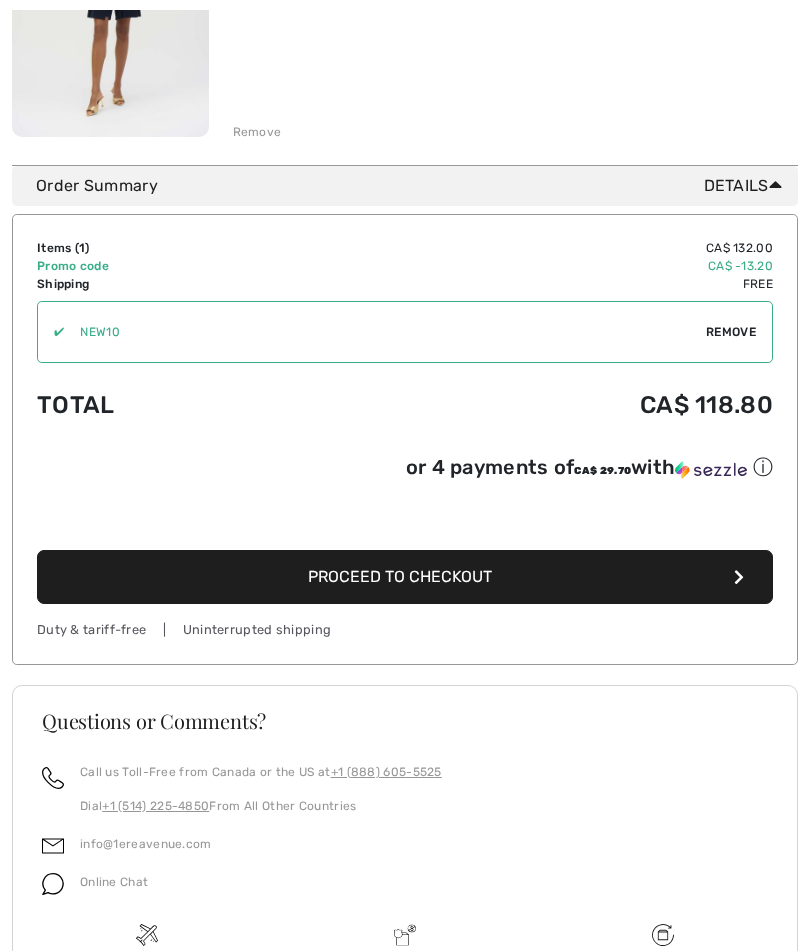 click at bounding box center [739, 577] 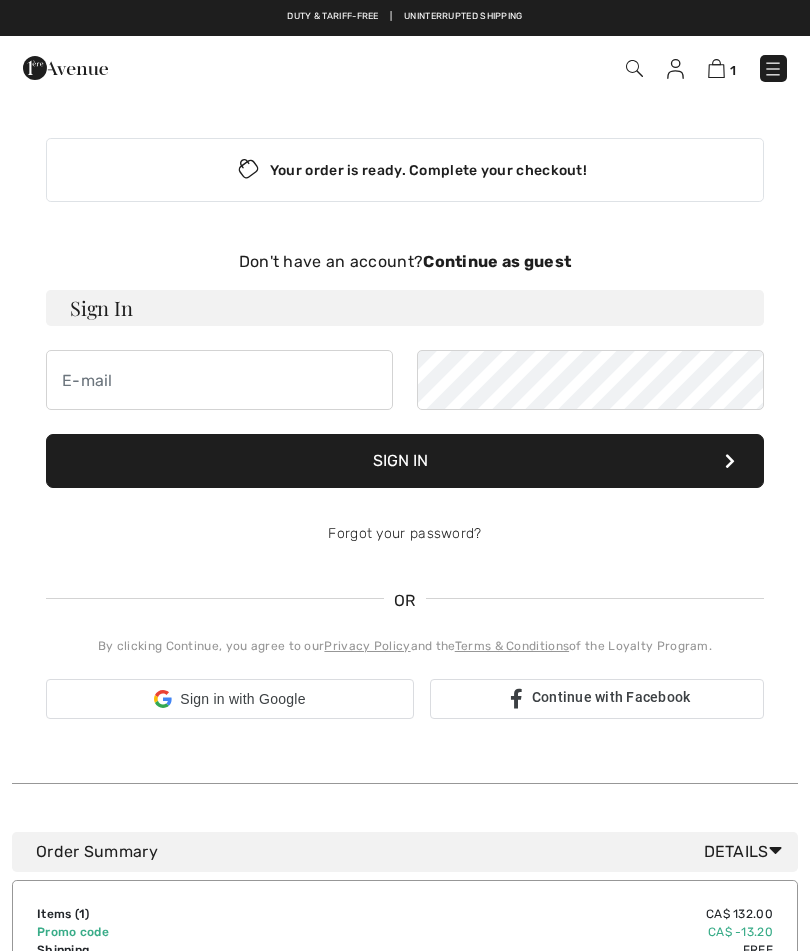 scroll, scrollTop: 0, scrollLeft: 0, axis: both 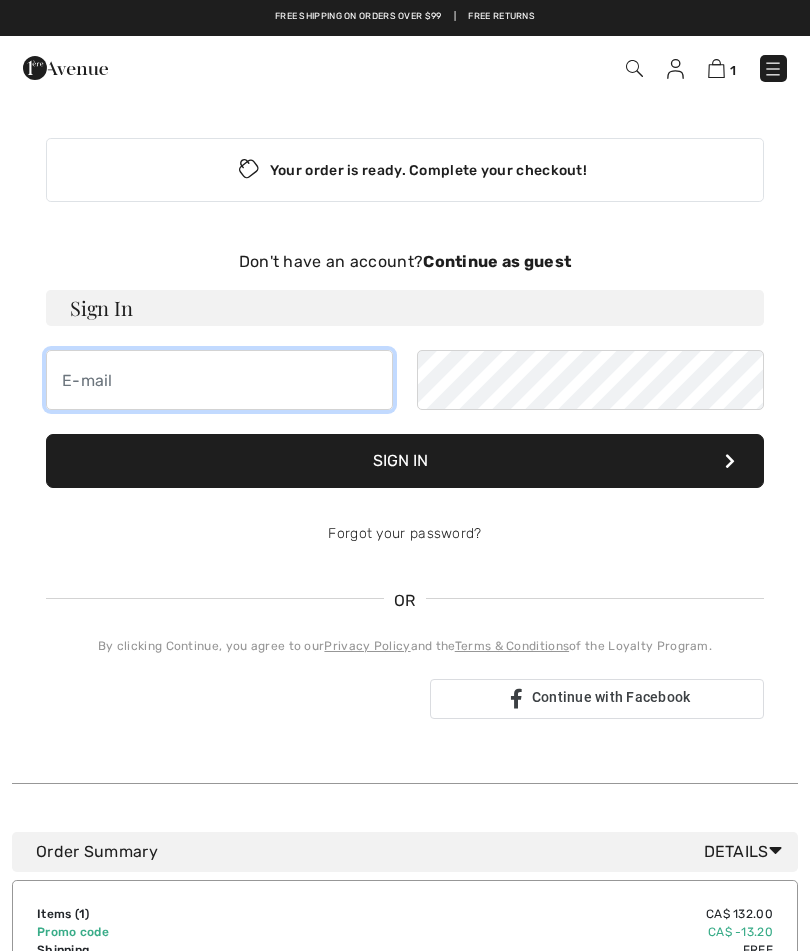 click at bounding box center [219, 380] 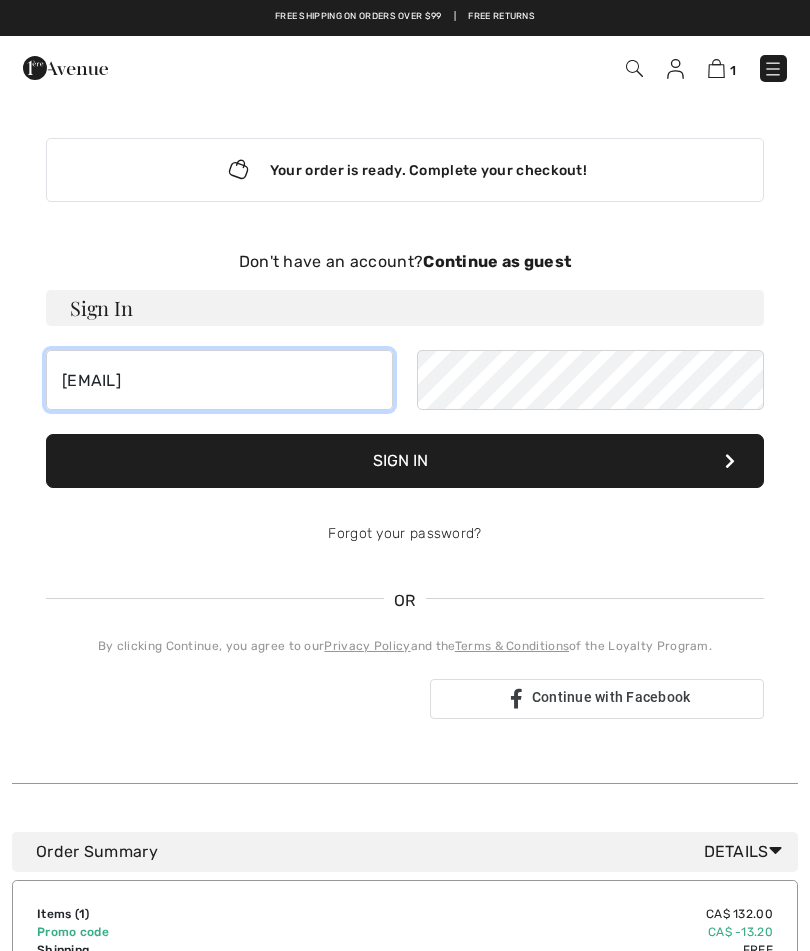 type on "gomat@rogers.com" 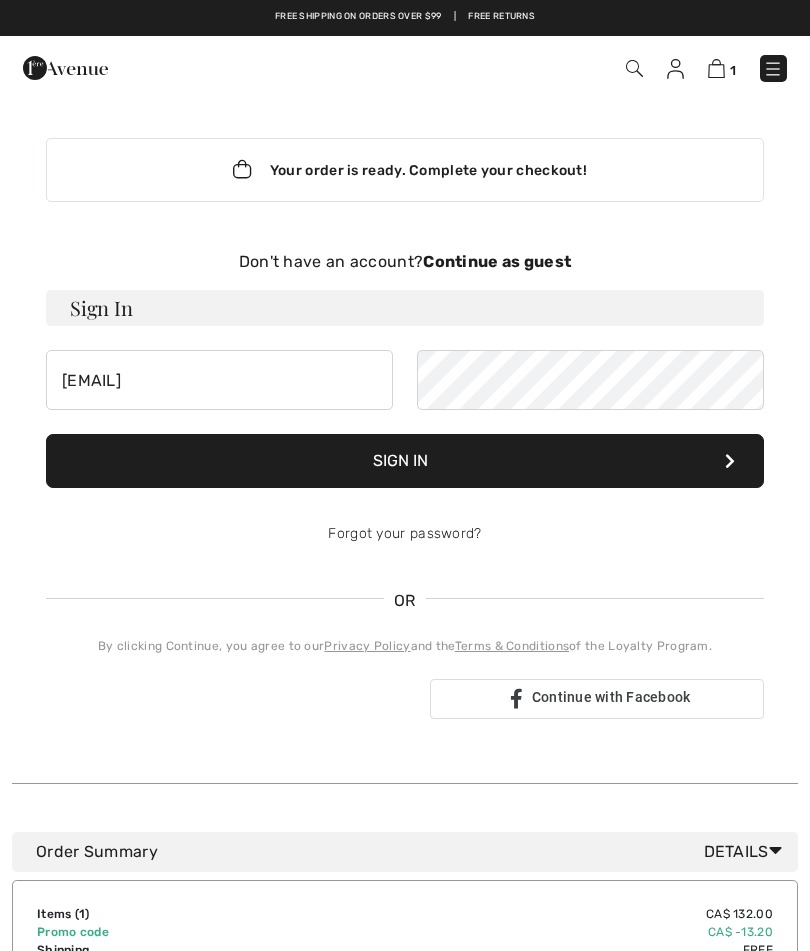 click on "Sign In" at bounding box center [405, 461] 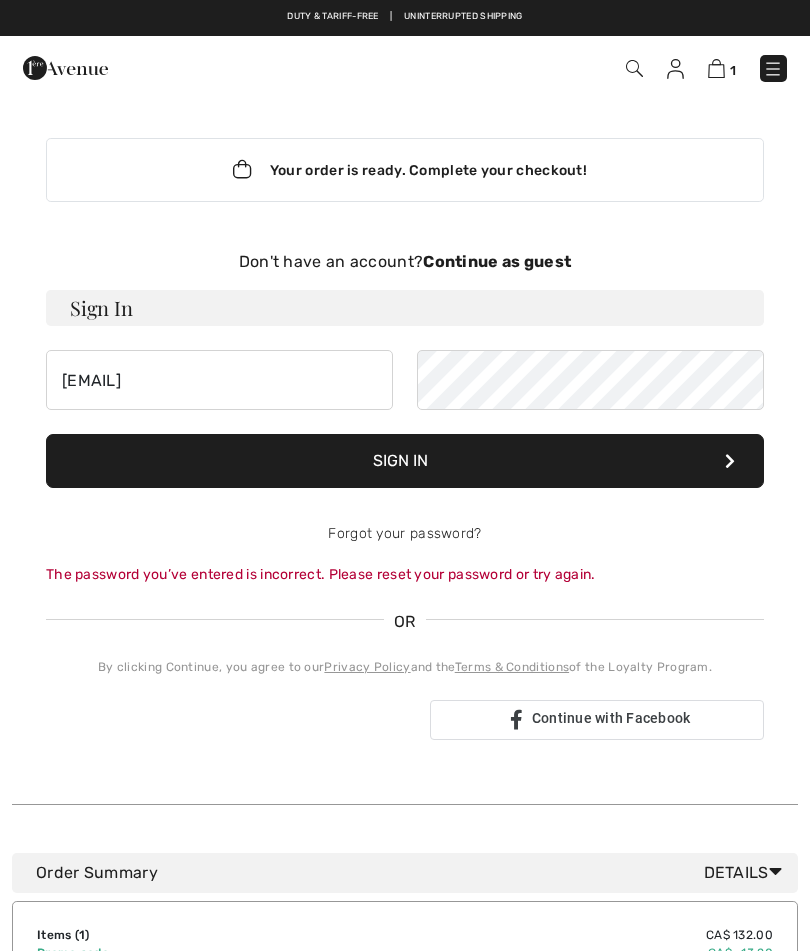 click on "Your order is ready. Complete your checkout!" at bounding box center [405, 170] 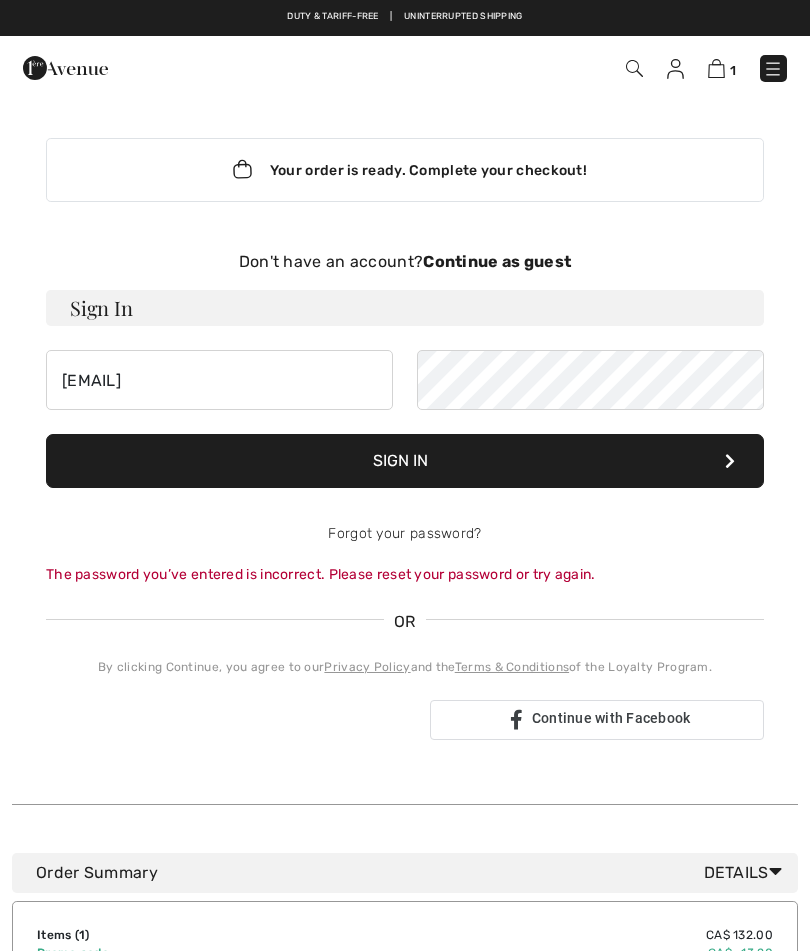 click on "Sign In" at bounding box center [405, 461] 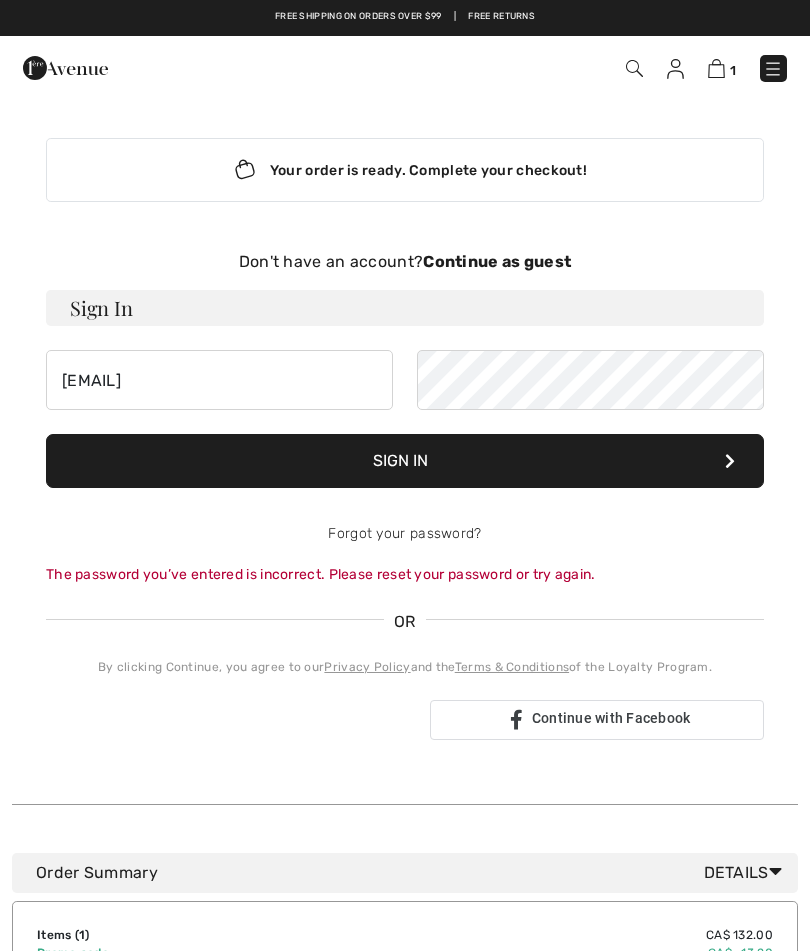 click on "Forgot your password?" at bounding box center [405, 534] 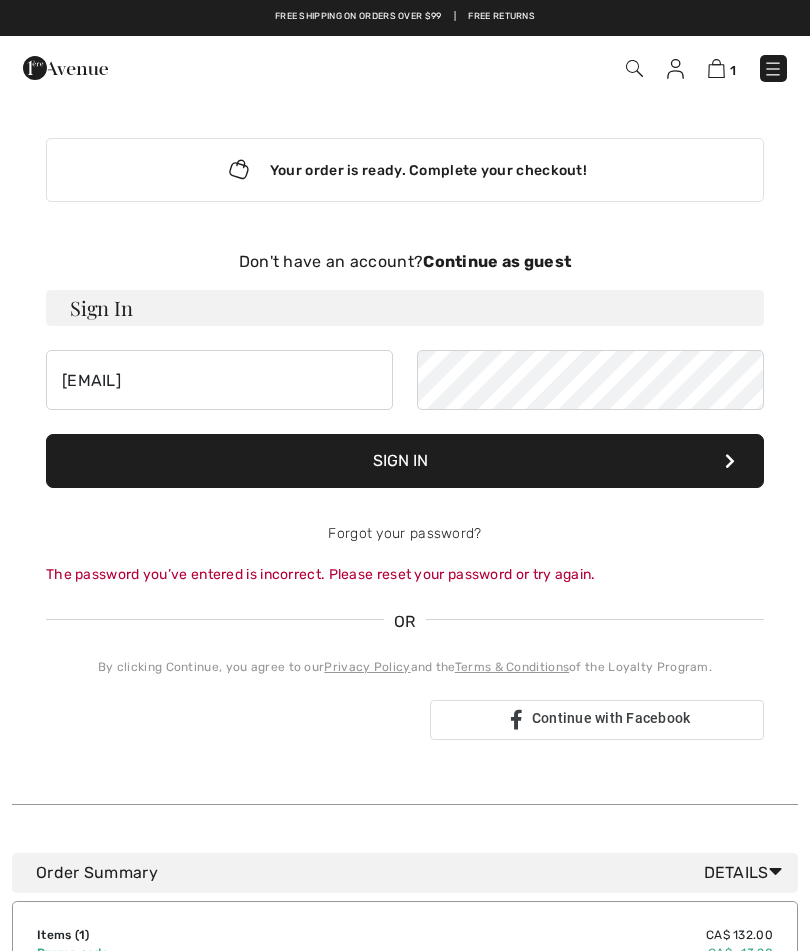 click on "Forgot your password?" at bounding box center [405, 534] 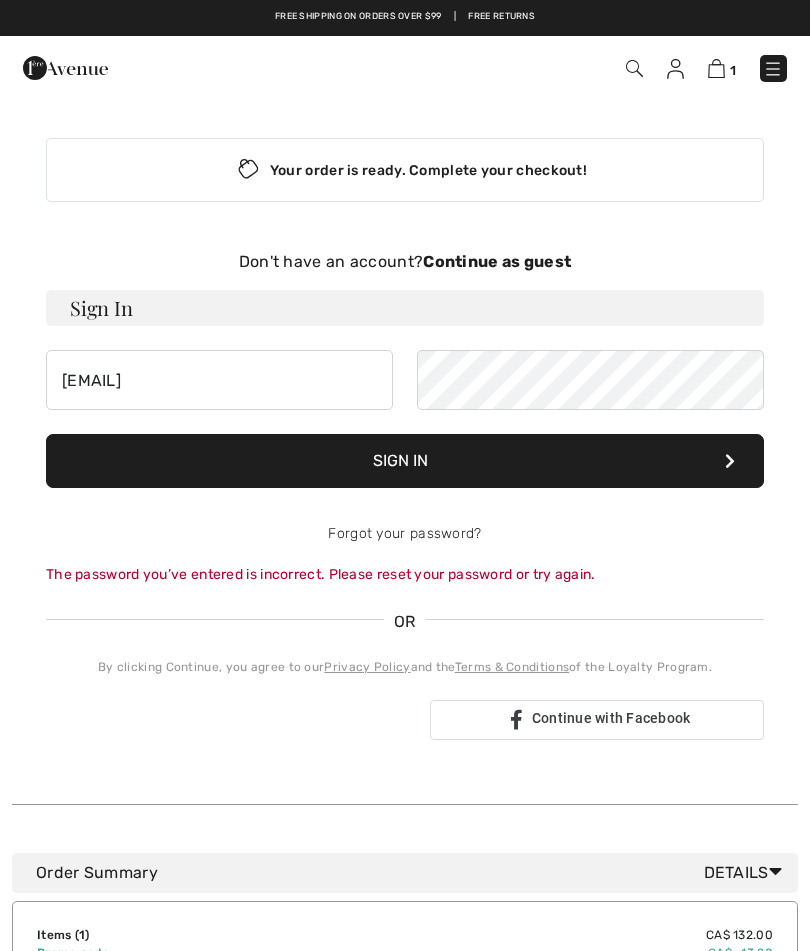 click on "Forgot your password?" at bounding box center (404, 533) 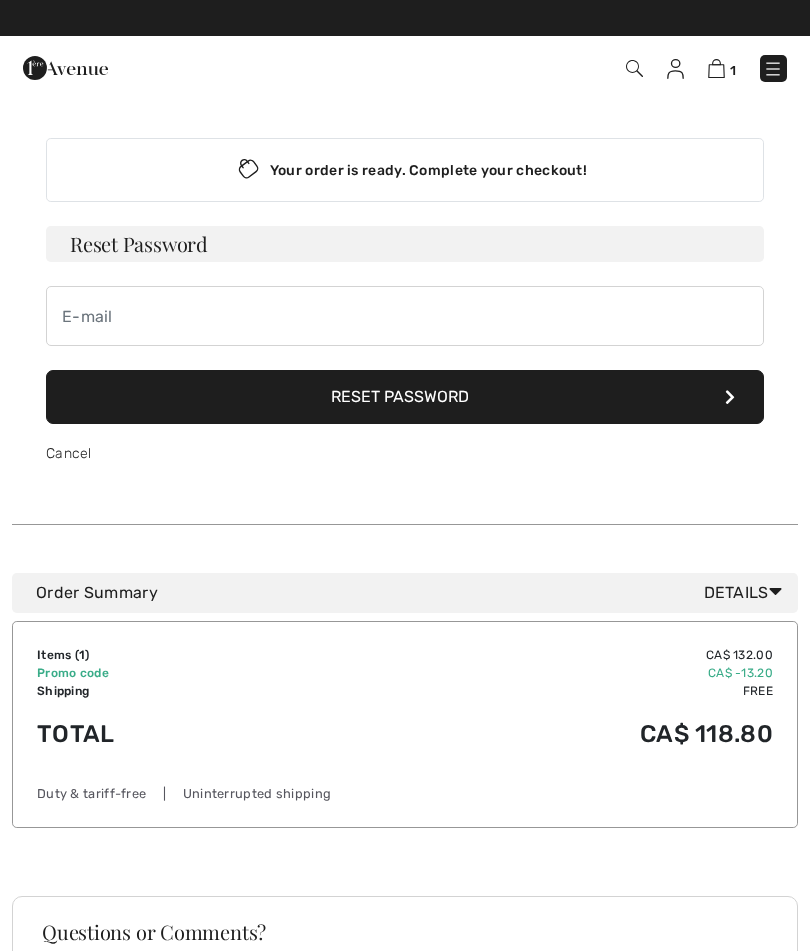 click on "Reset Password" at bounding box center [405, 397] 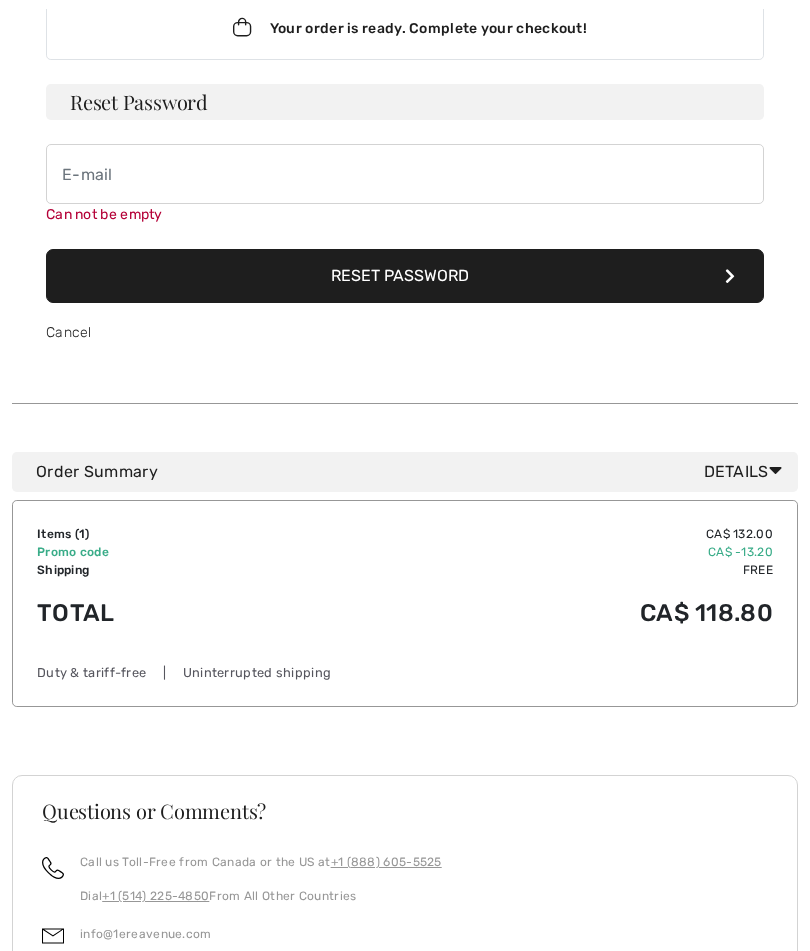 scroll, scrollTop: 142, scrollLeft: 0, axis: vertical 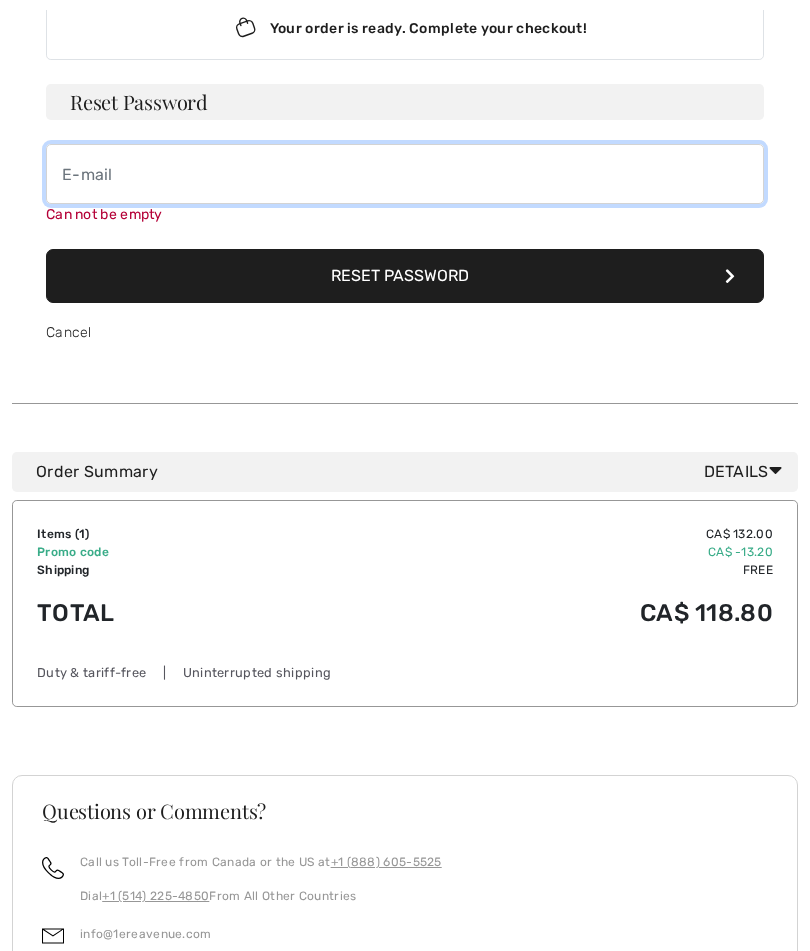 click at bounding box center [405, 174] 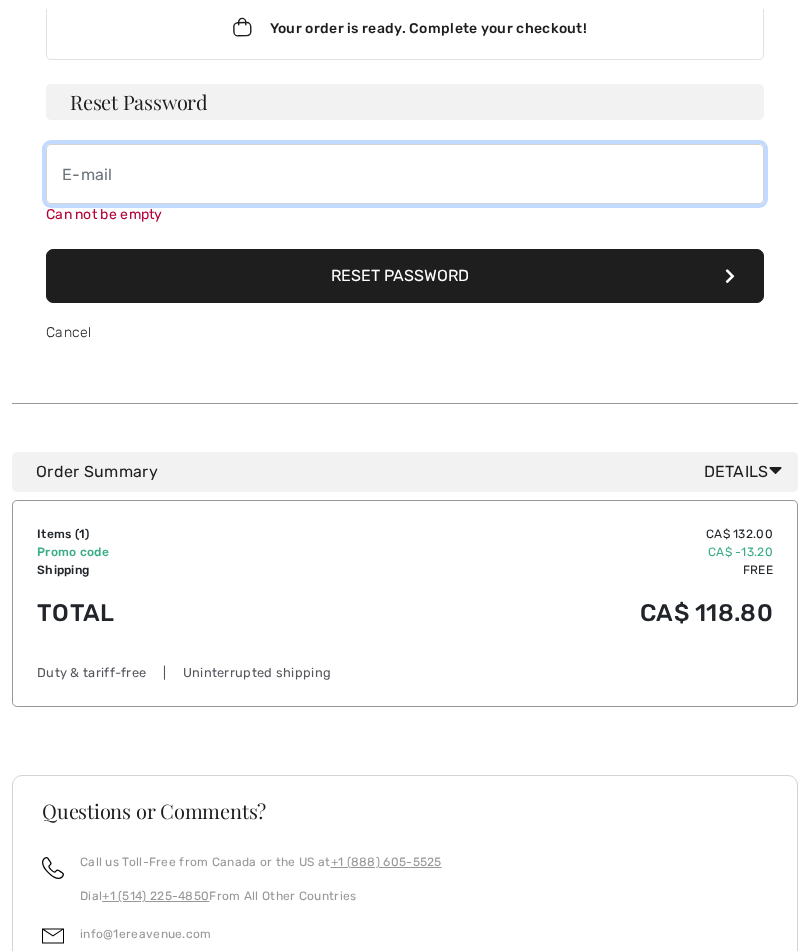 type on "v" 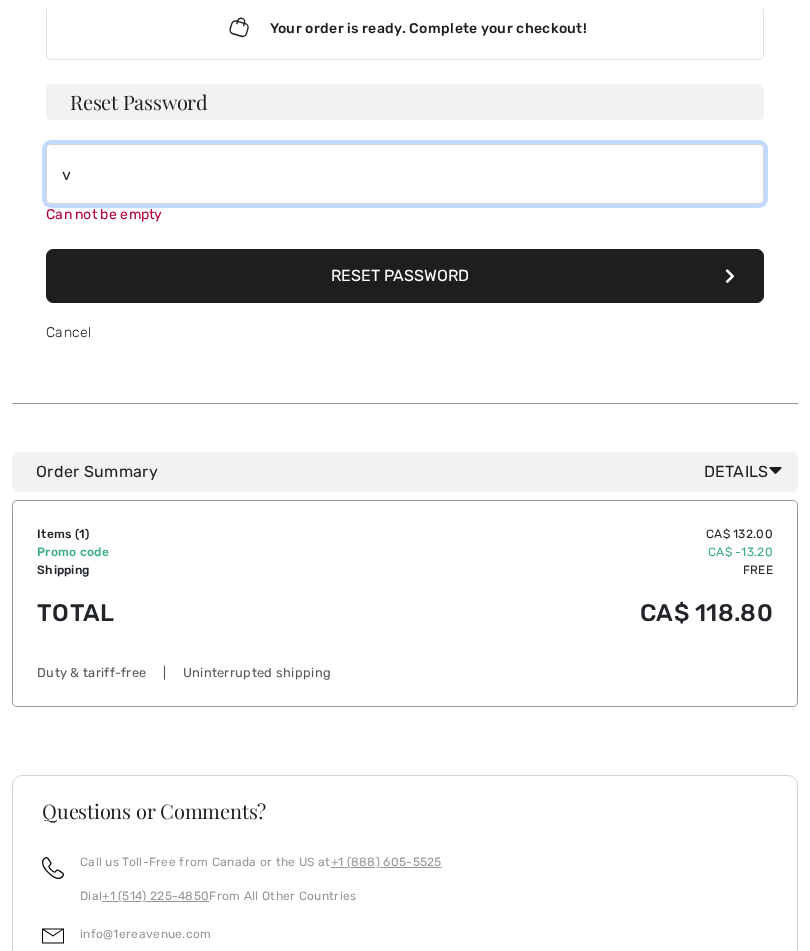 type 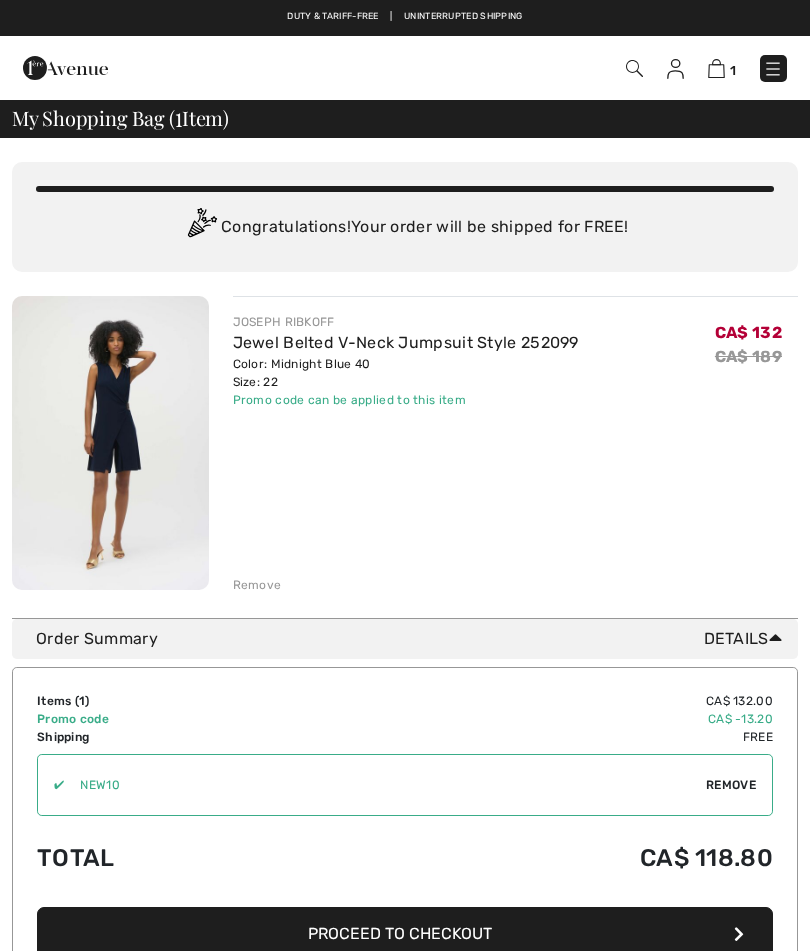 scroll, scrollTop: 453, scrollLeft: 0, axis: vertical 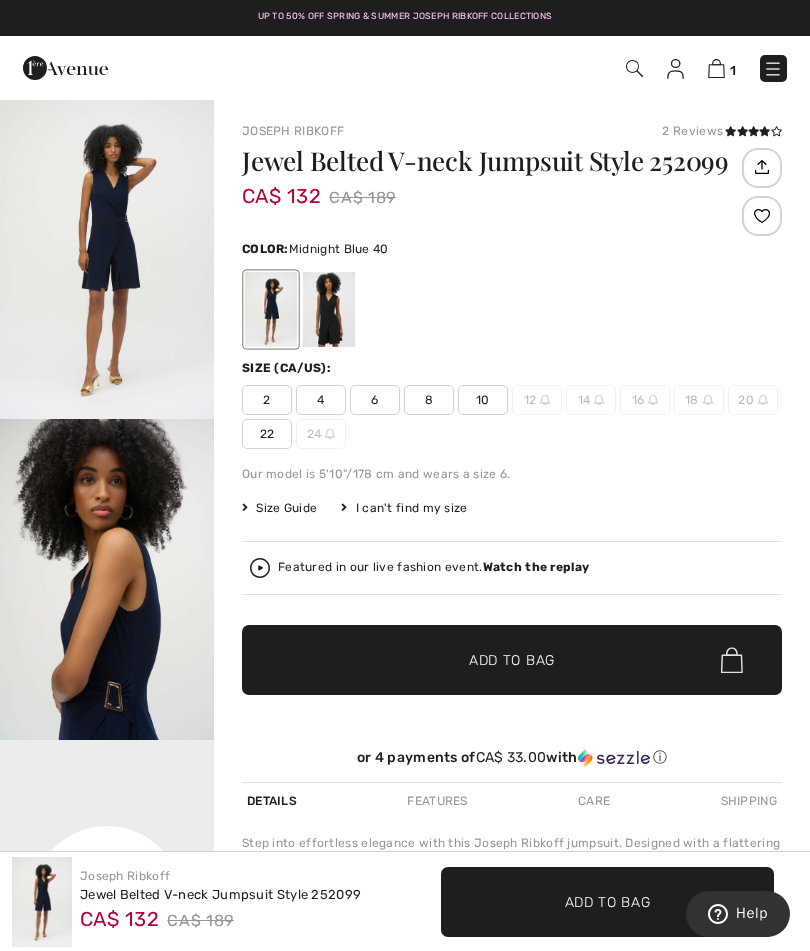 click at bounding box center [716, 68] 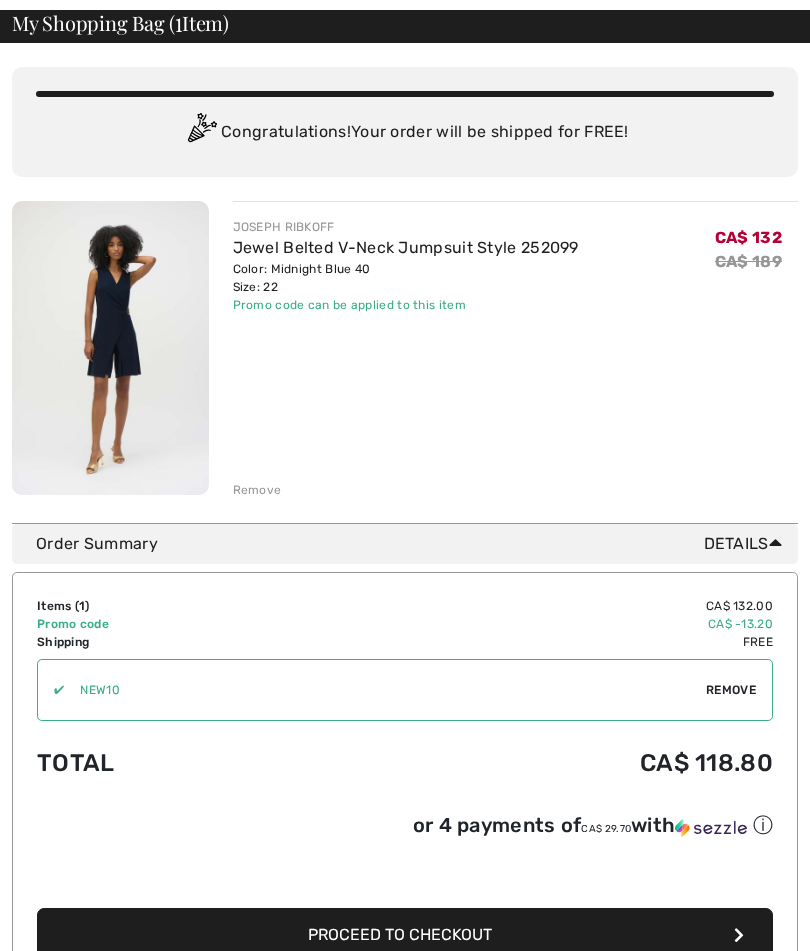 scroll, scrollTop: 113, scrollLeft: 0, axis: vertical 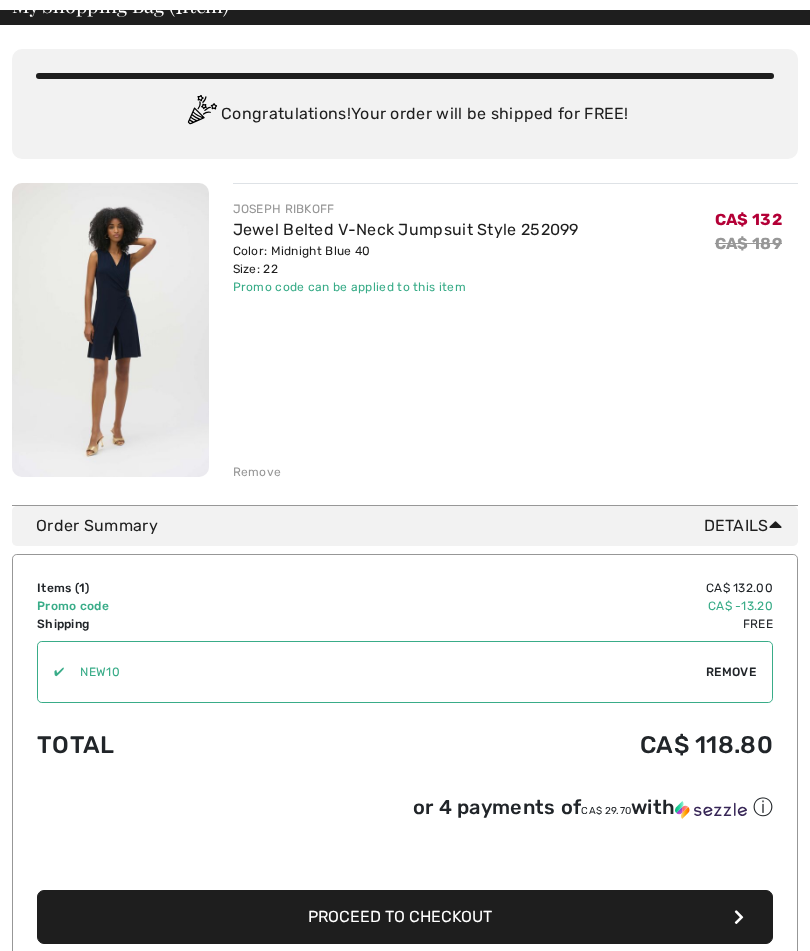 click at bounding box center [739, 917] 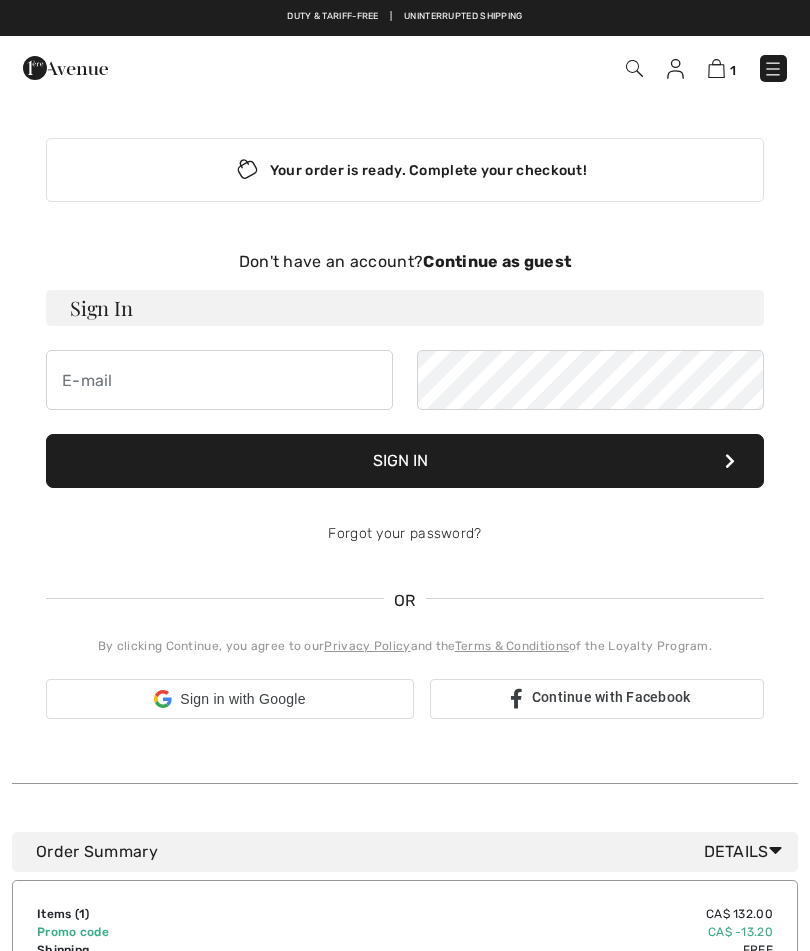 scroll, scrollTop: 0, scrollLeft: 0, axis: both 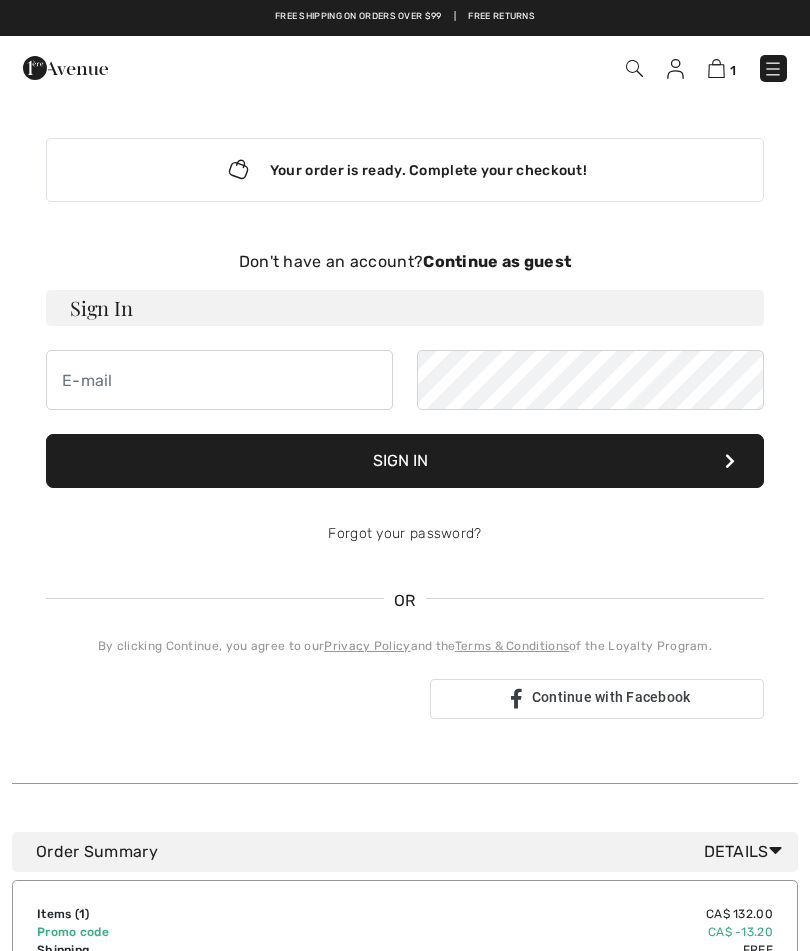 click on "Forgot your password?" at bounding box center [404, 533] 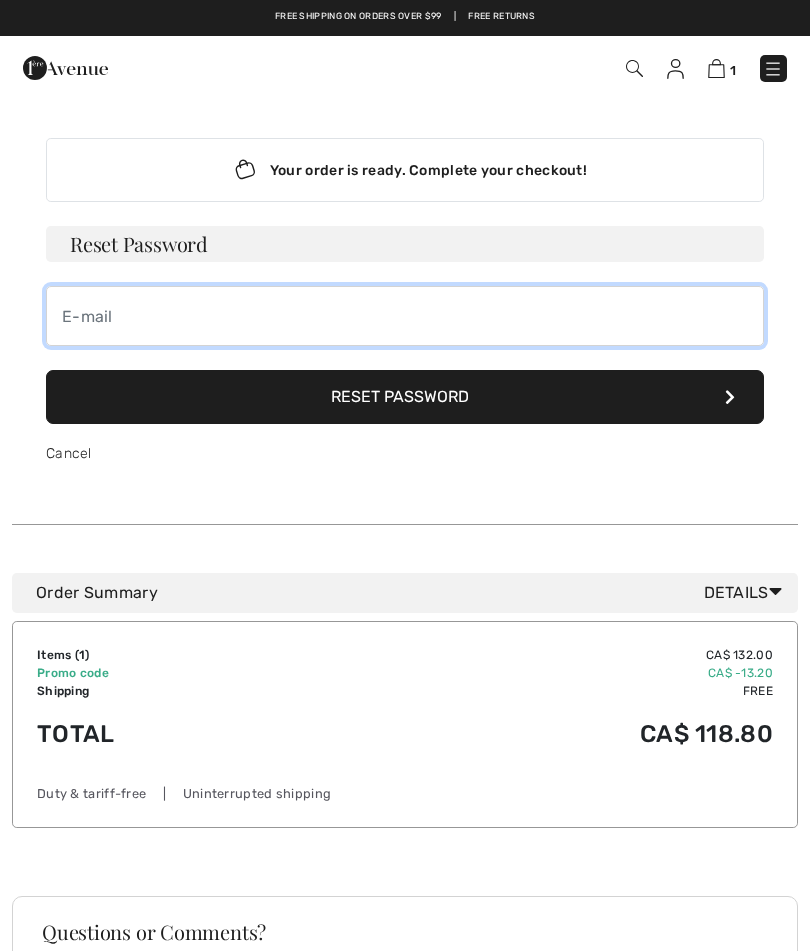 click at bounding box center (405, 316) 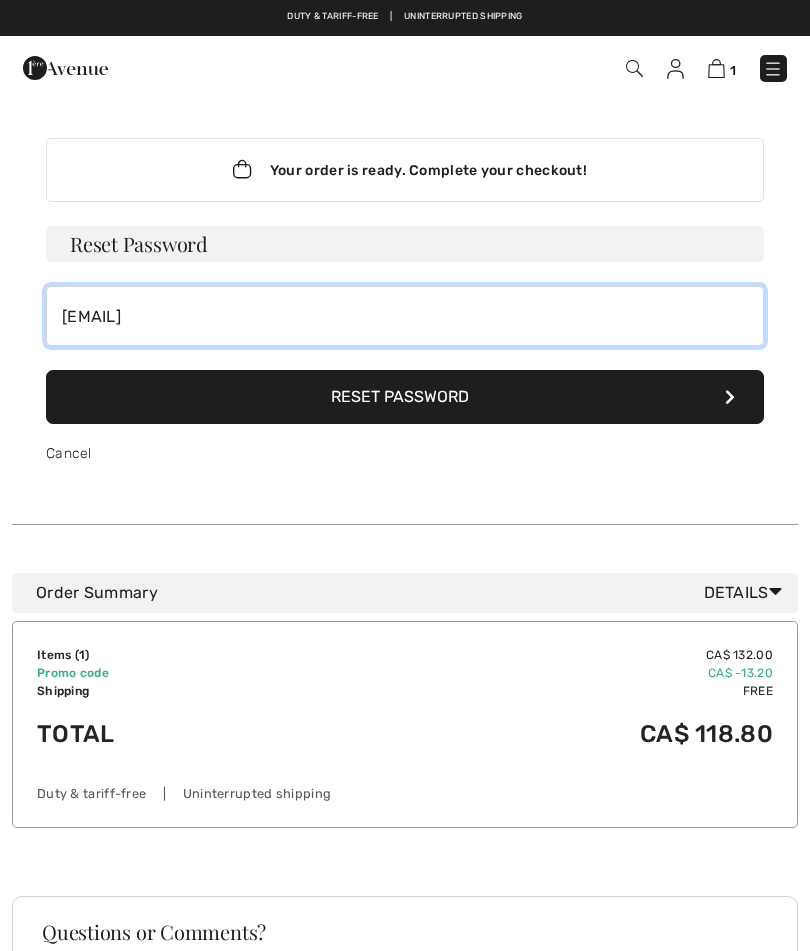 type on "[EMAIL]" 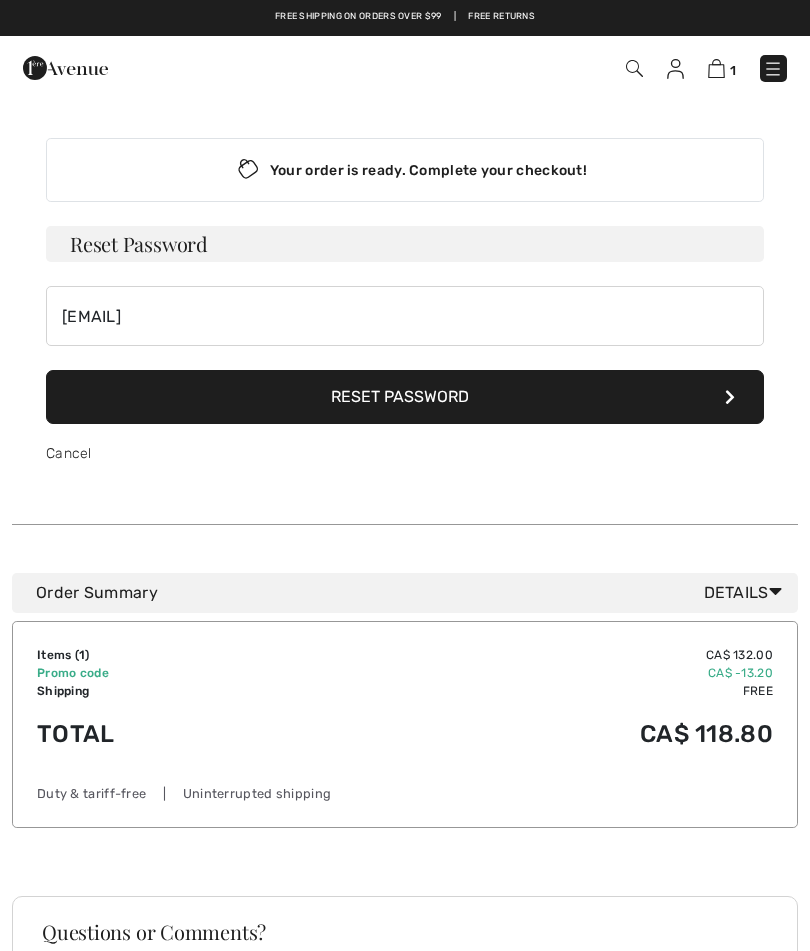 click on "Reset Password" at bounding box center [405, 397] 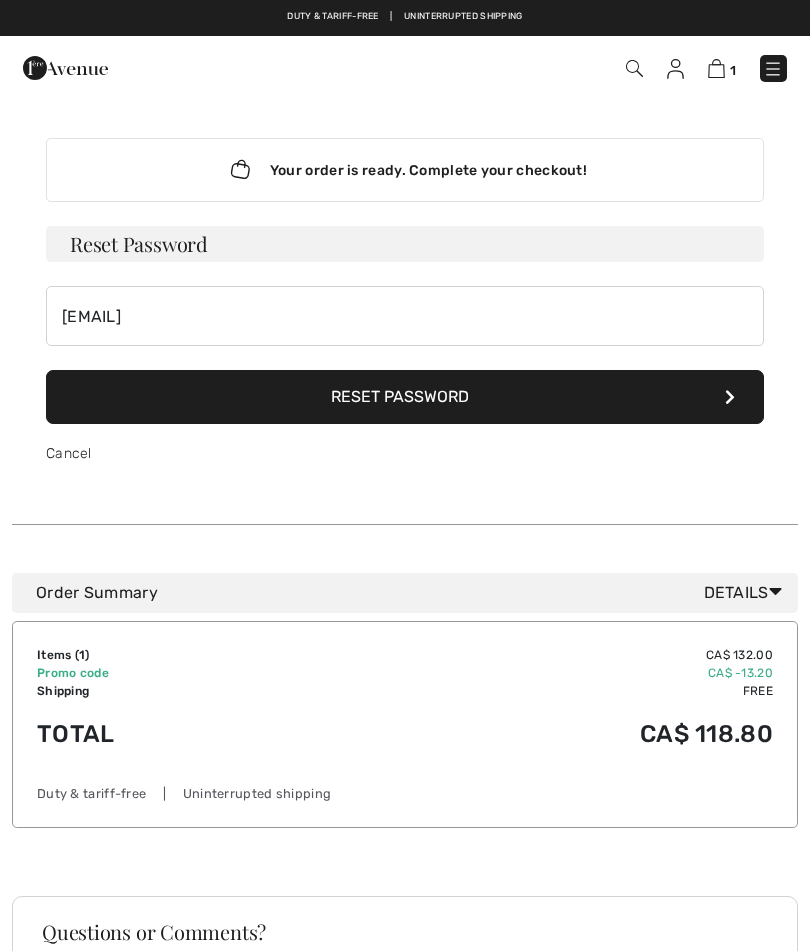 click on "Reset Password" at bounding box center [405, 244] 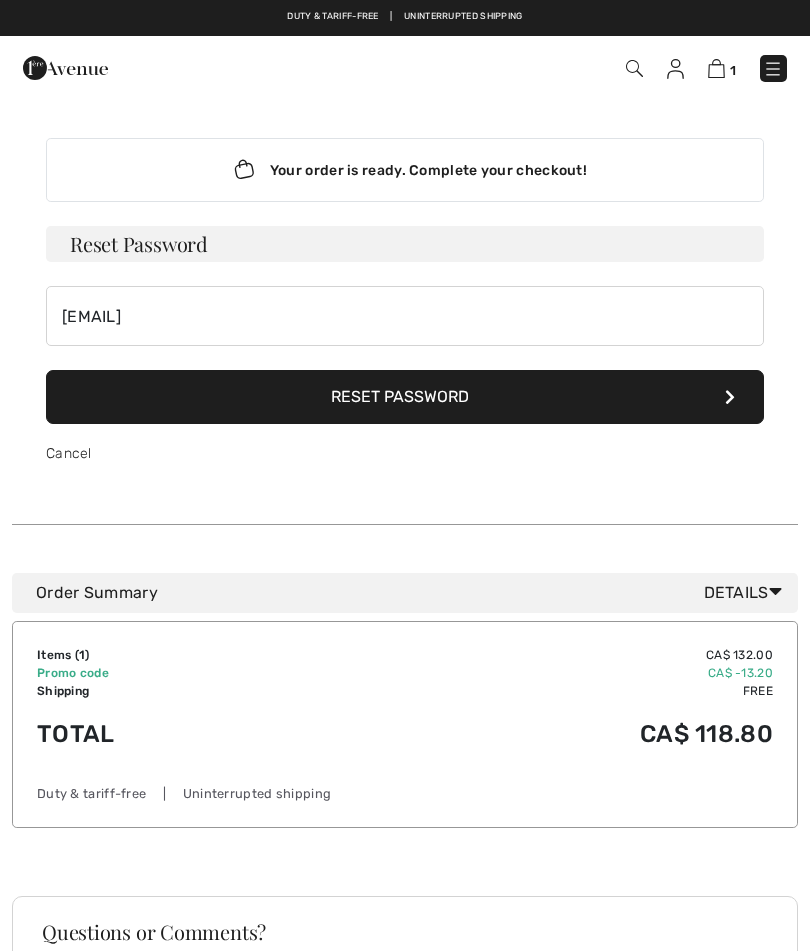 click on "Your order is ready. Complete your checkout!" at bounding box center [405, 170] 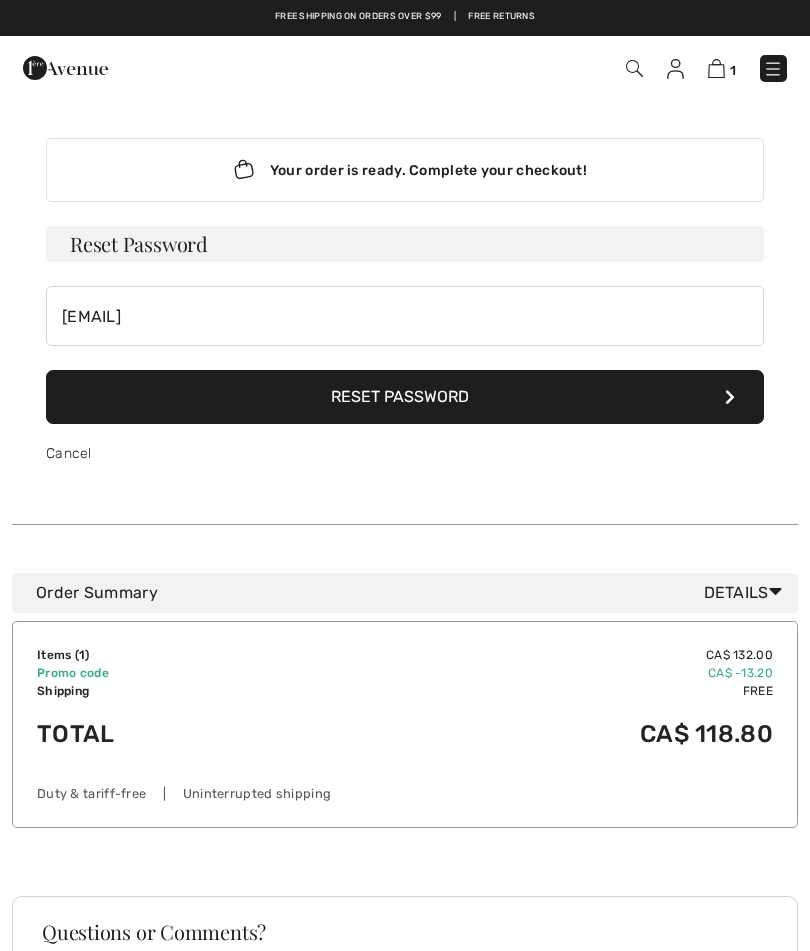 click on "Reset Password" at bounding box center (405, 397) 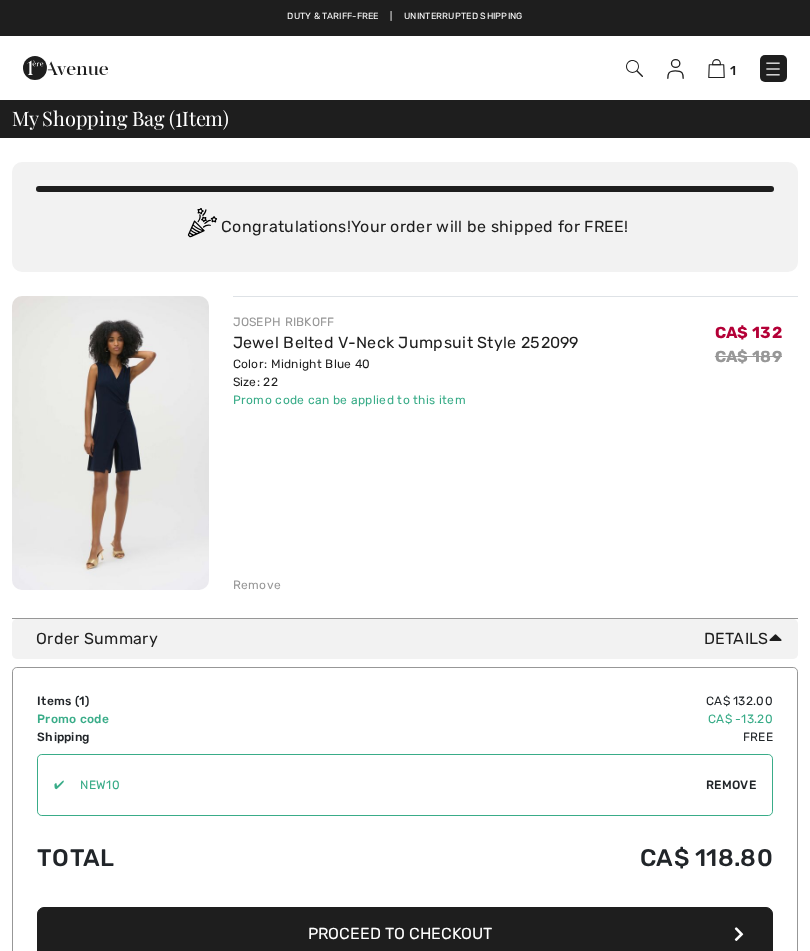 scroll, scrollTop: 203, scrollLeft: 0, axis: vertical 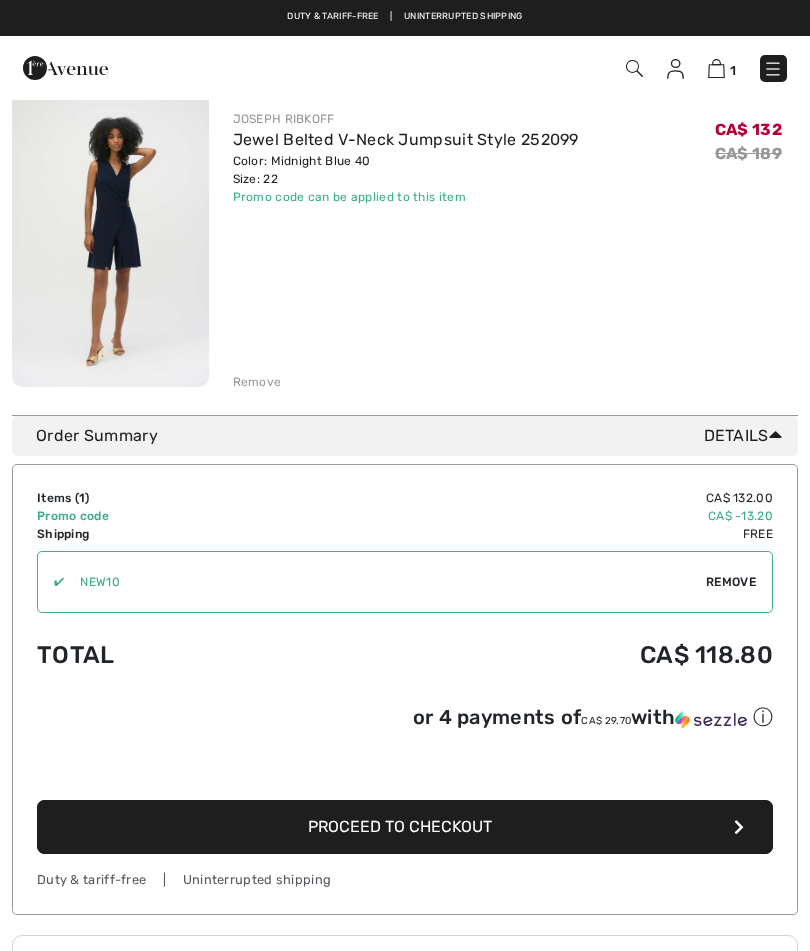 click on "Proceed to Checkout" at bounding box center (400, 826) 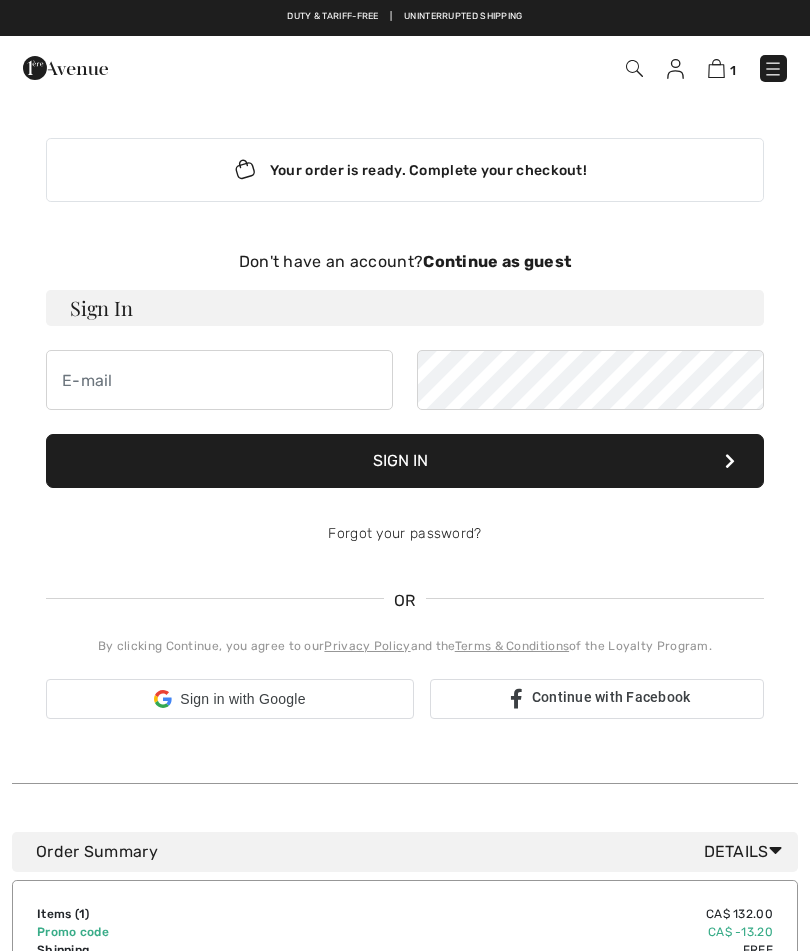 scroll, scrollTop: 0, scrollLeft: 0, axis: both 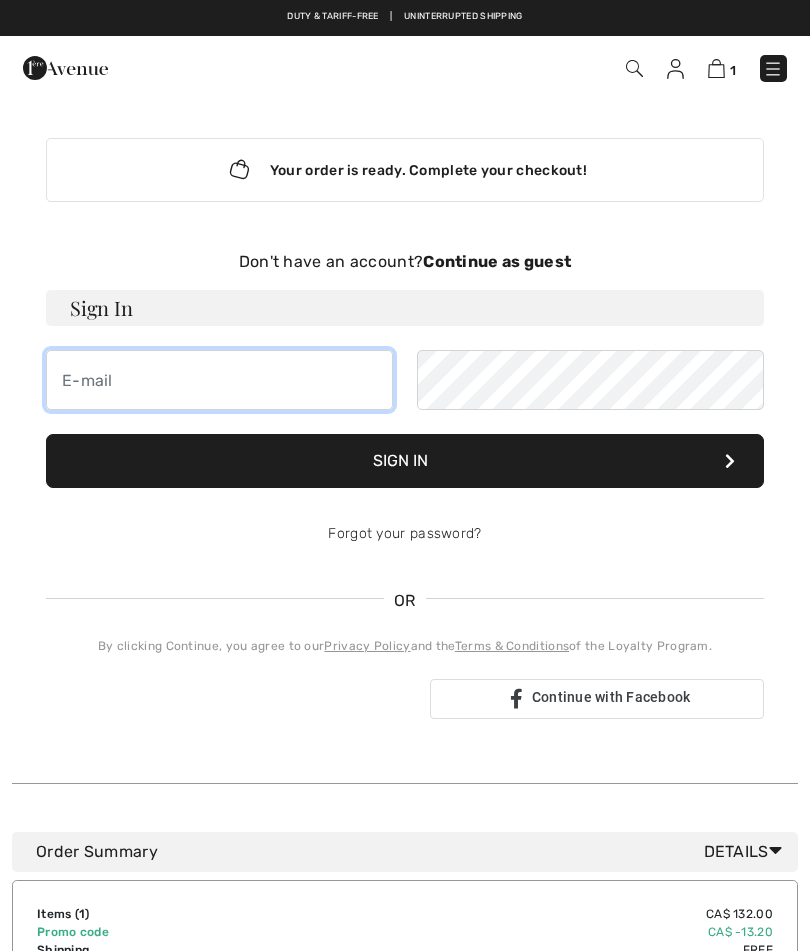 click at bounding box center (219, 380) 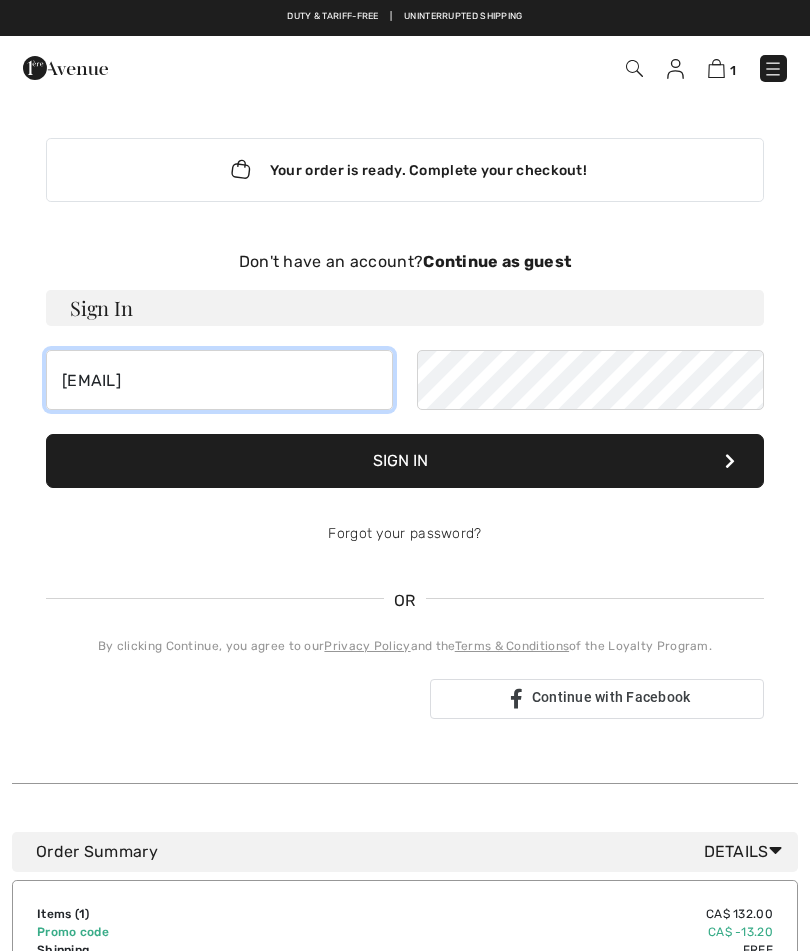 type on "gomat@rogers.com" 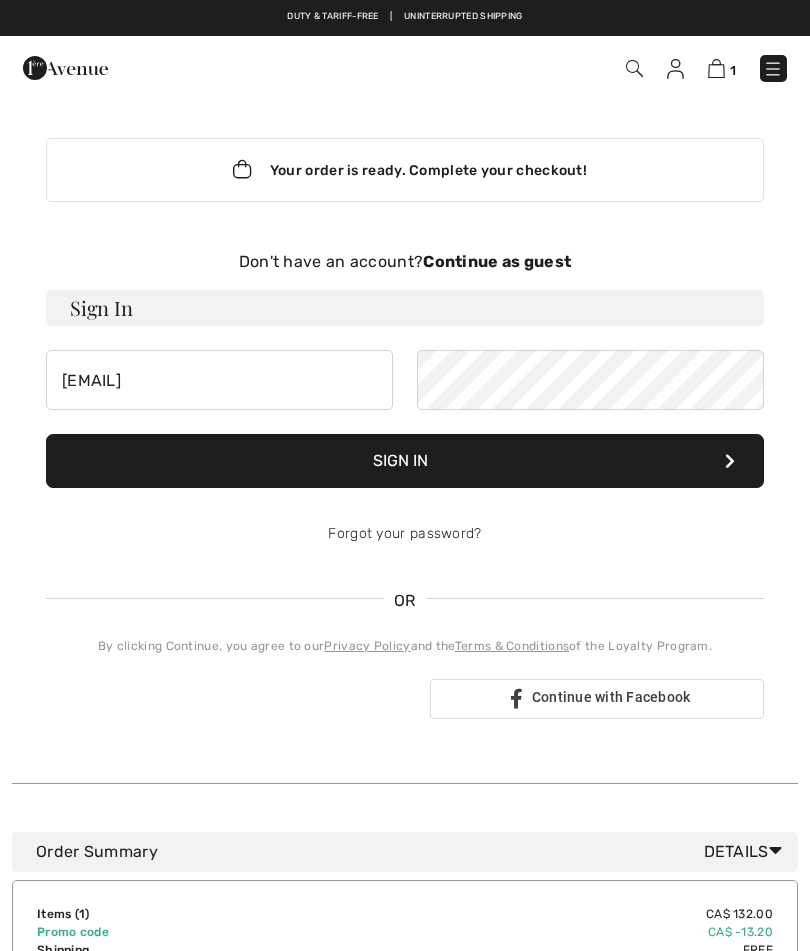 click on "Sign In" at bounding box center (405, 461) 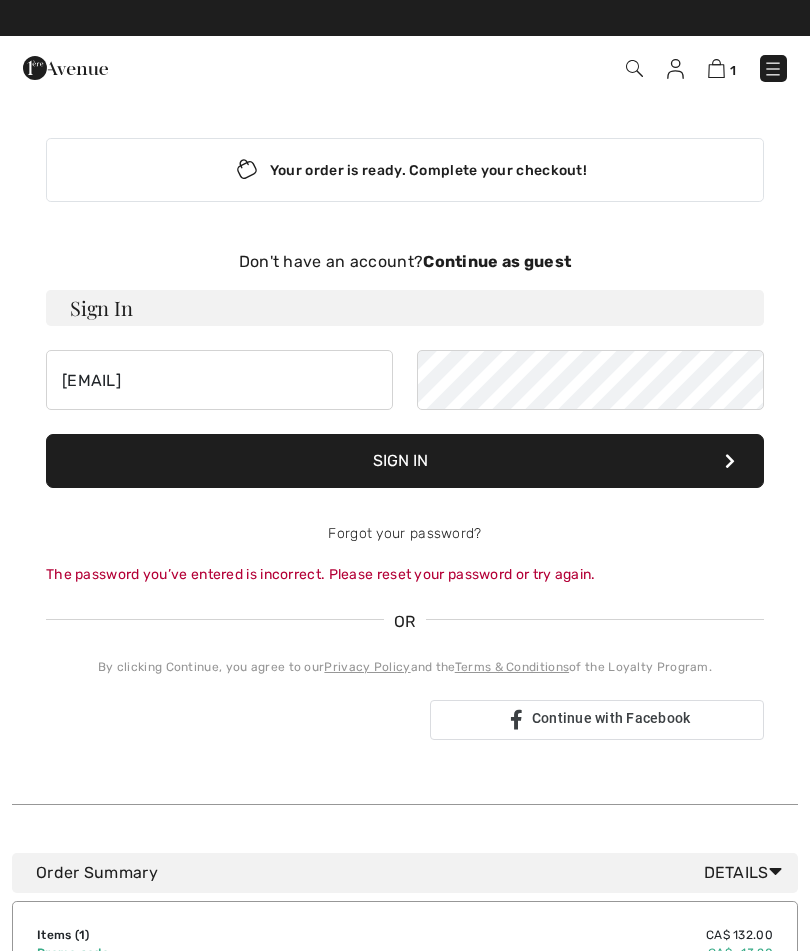 click on "Forgot your password?" at bounding box center [405, 534] 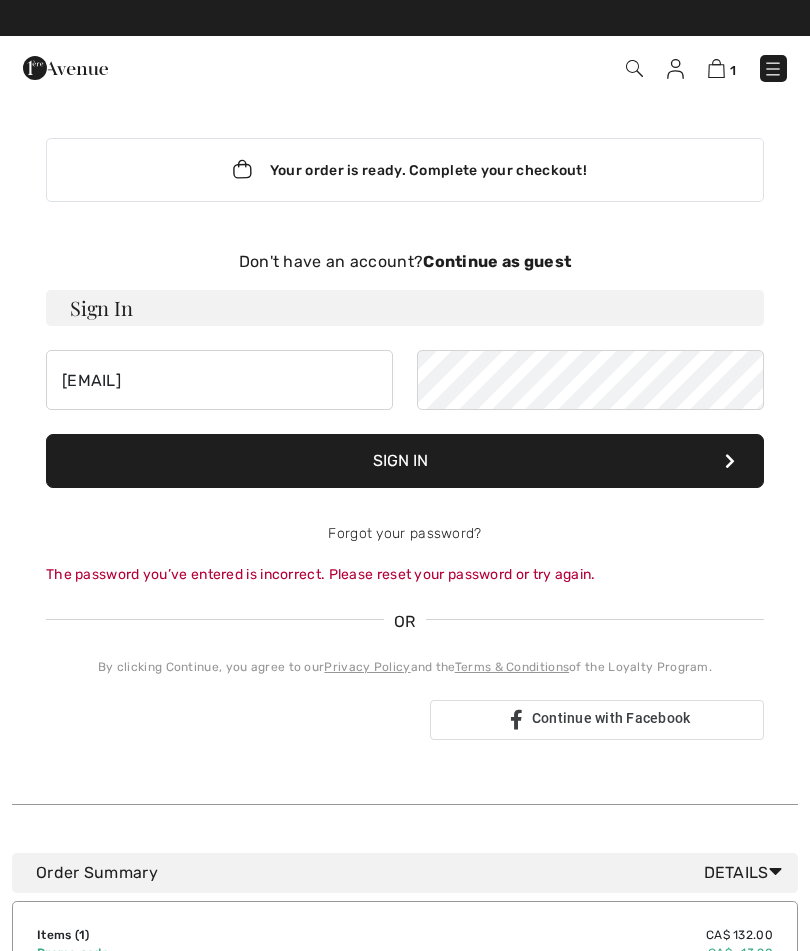 click at bounding box center (730, 461) 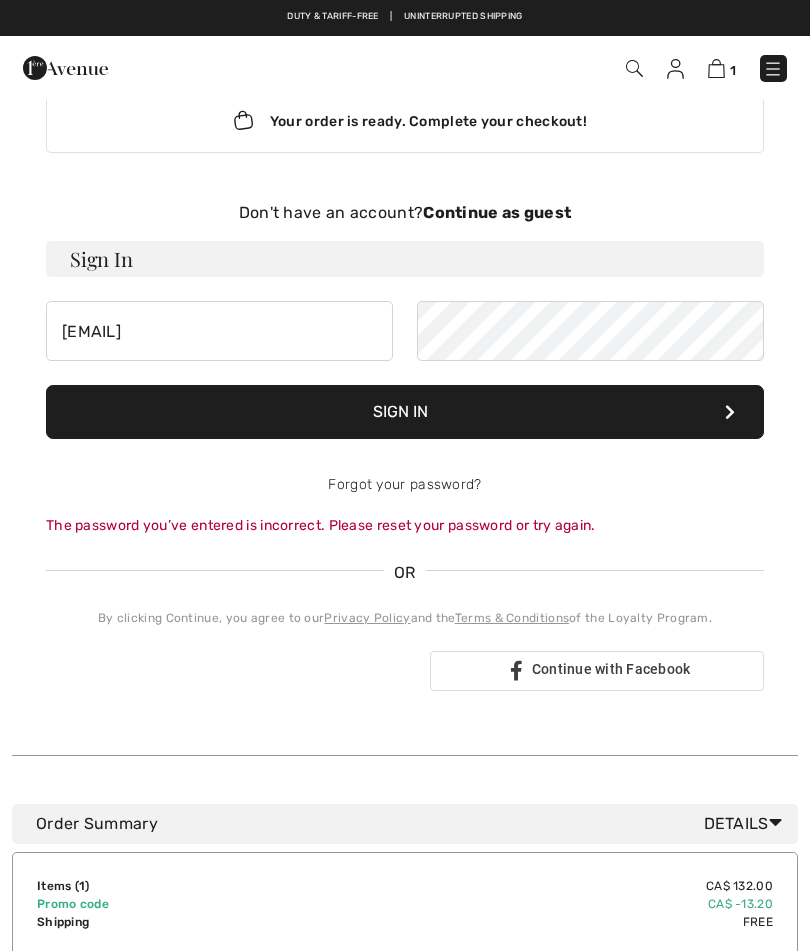 scroll, scrollTop: 47, scrollLeft: 0, axis: vertical 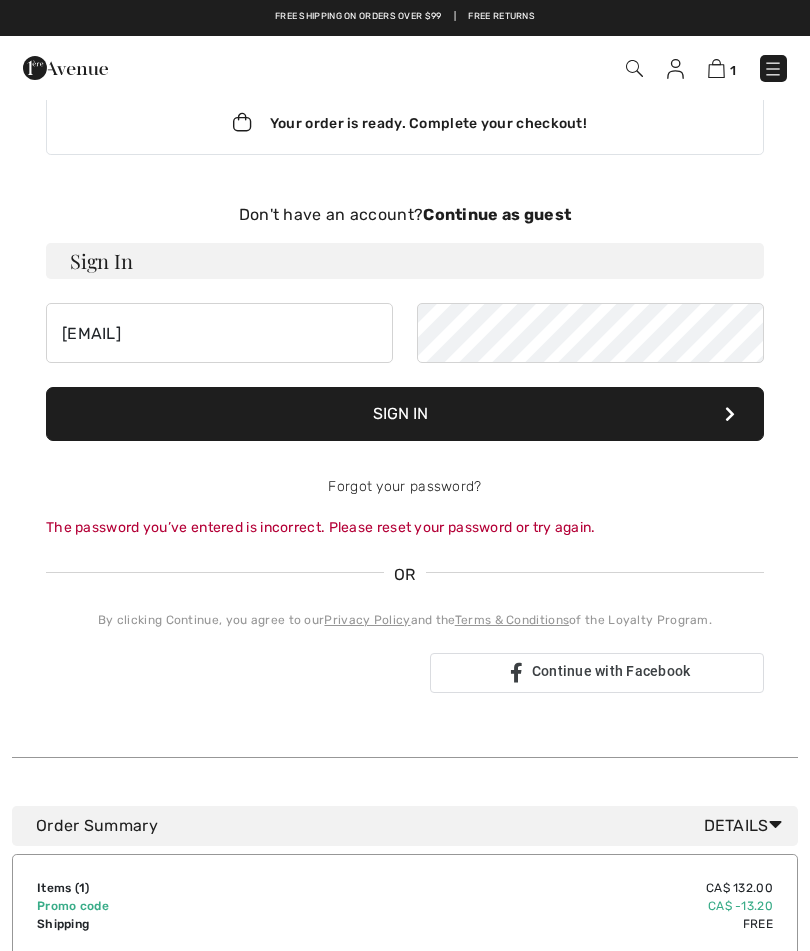 click on "Continue as guest" at bounding box center (497, 214) 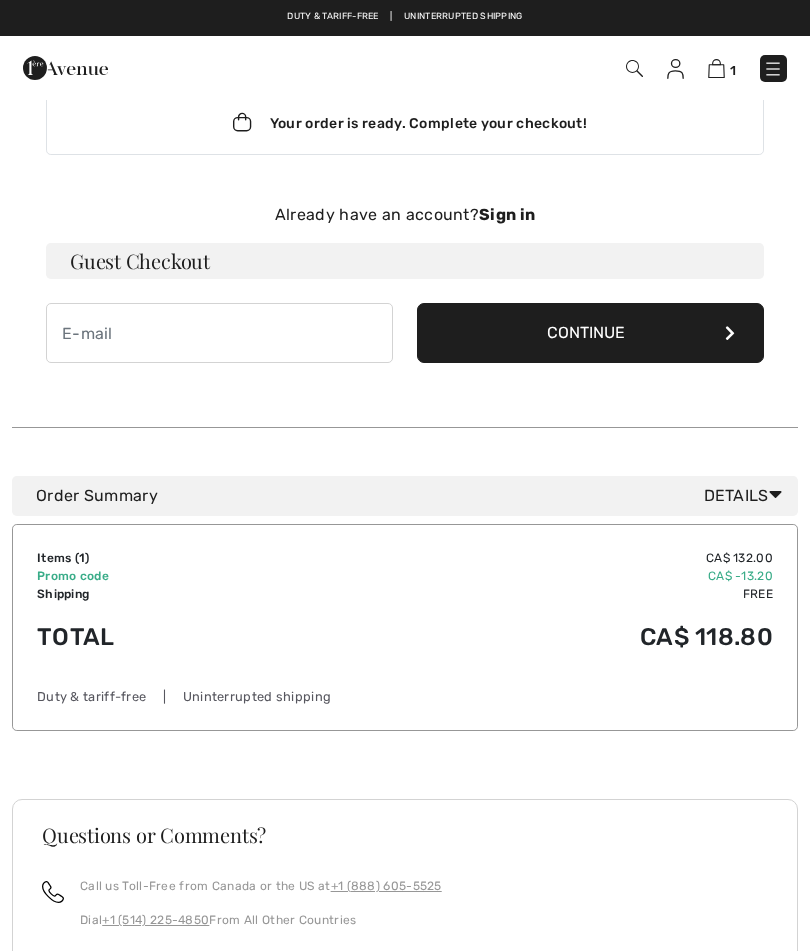 click on "Continue" at bounding box center (590, 333) 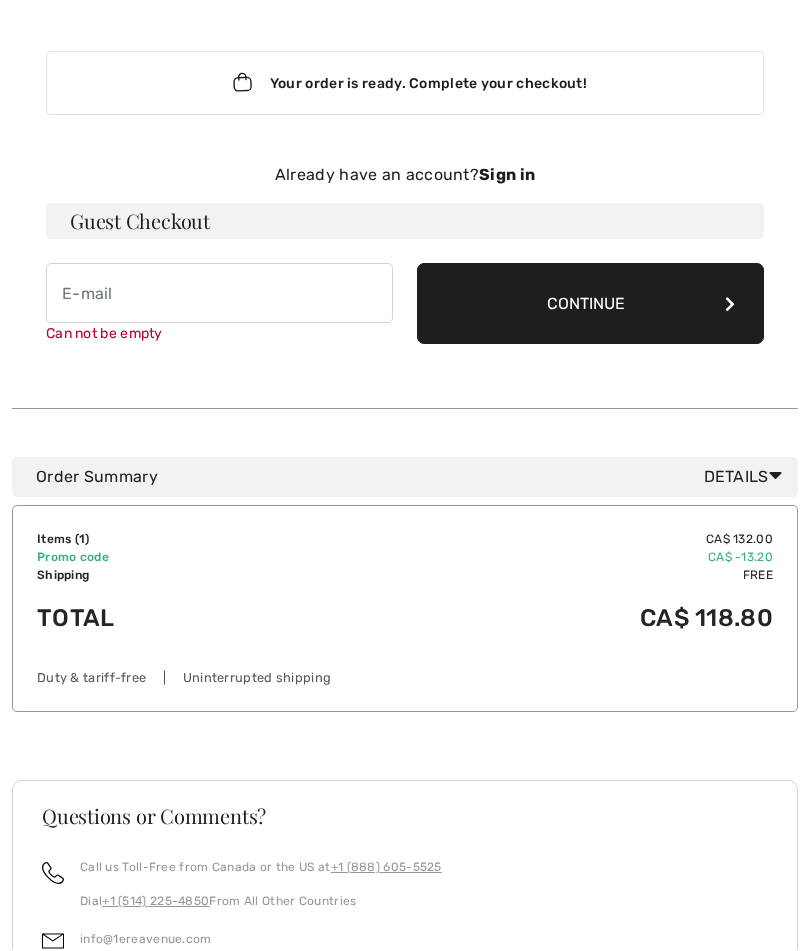 scroll, scrollTop: 205, scrollLeft: 0, axis: vertical 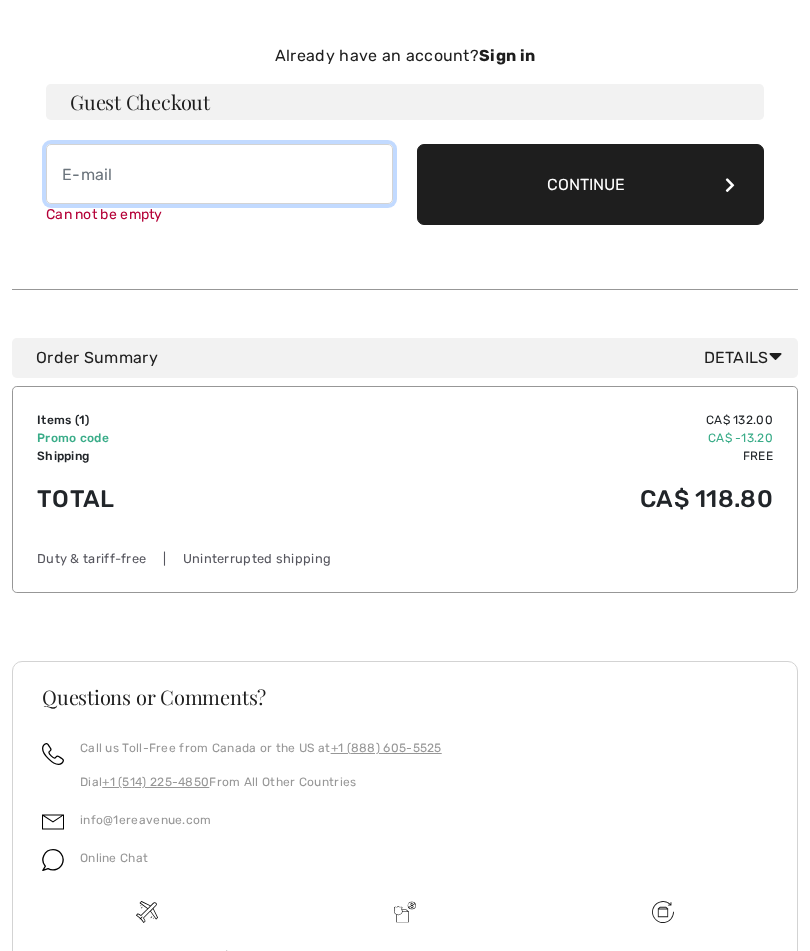 click at bounding box center [219, 175] 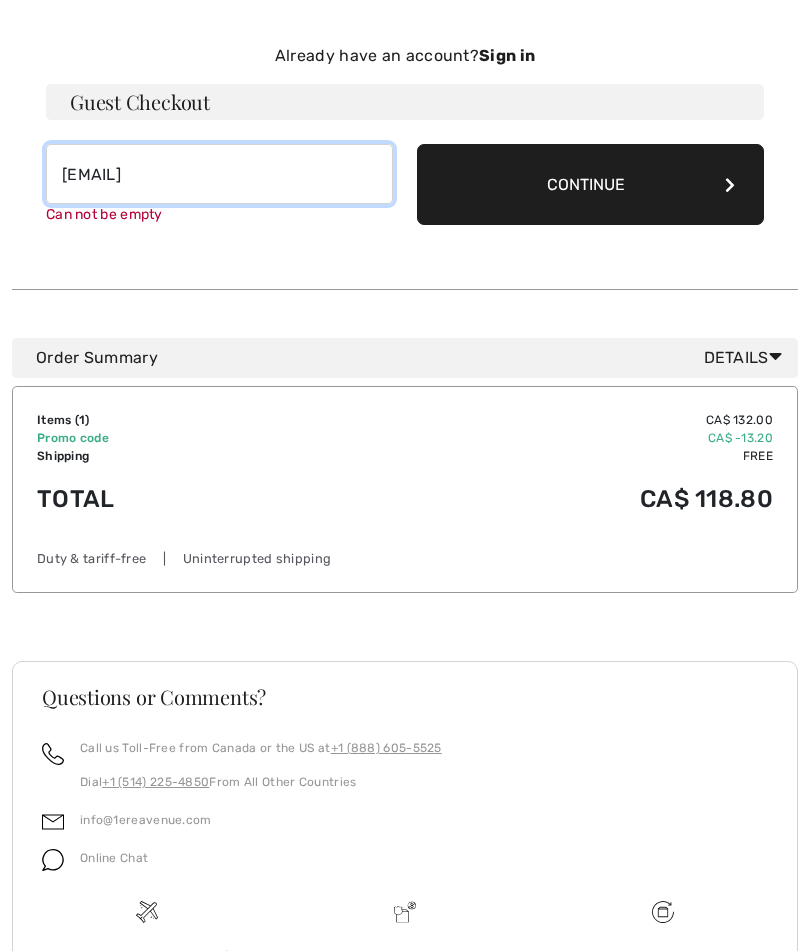 type on "gomat@rogers.com" 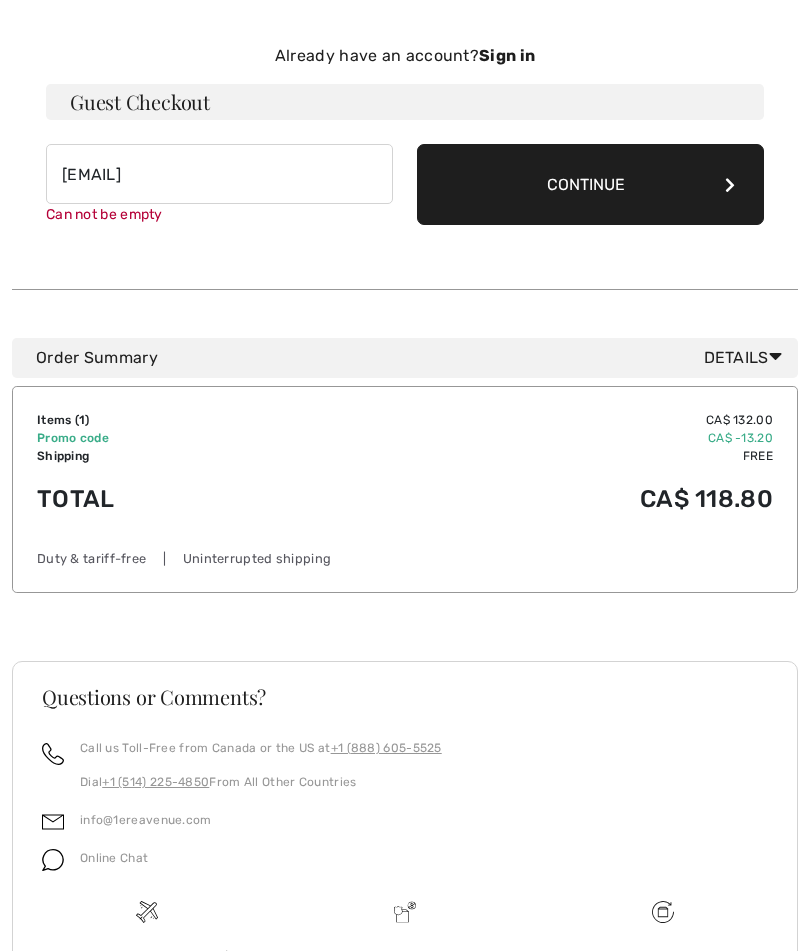 click on "Continue" at bounding box center (590, 185) 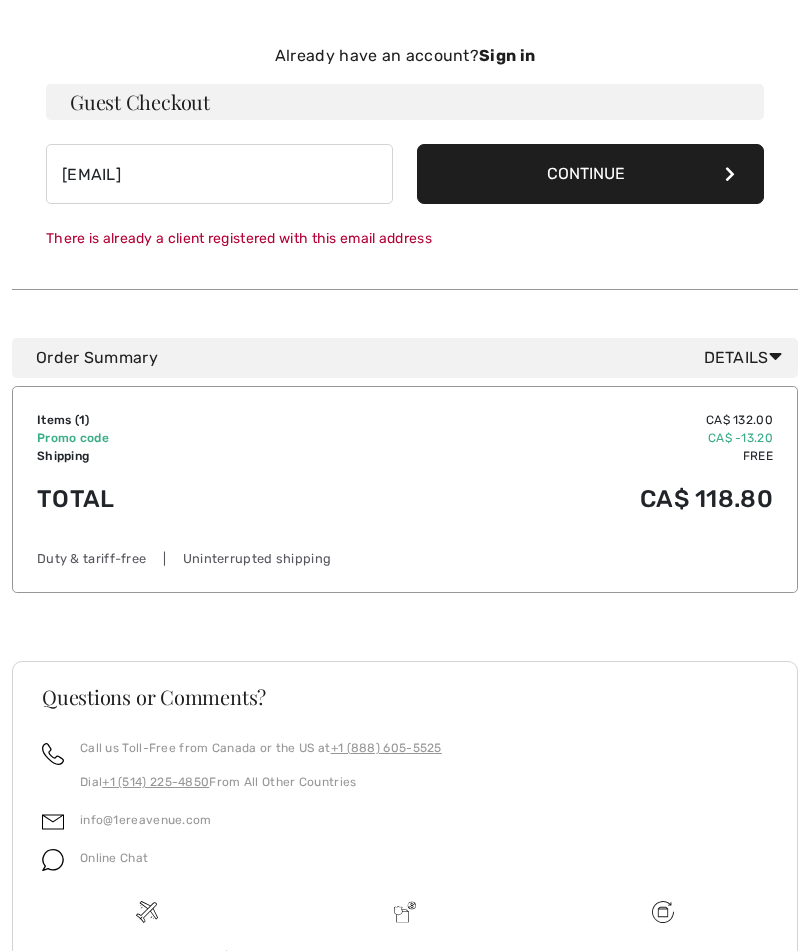 click on "Continue" at bounding box center (590, 174) 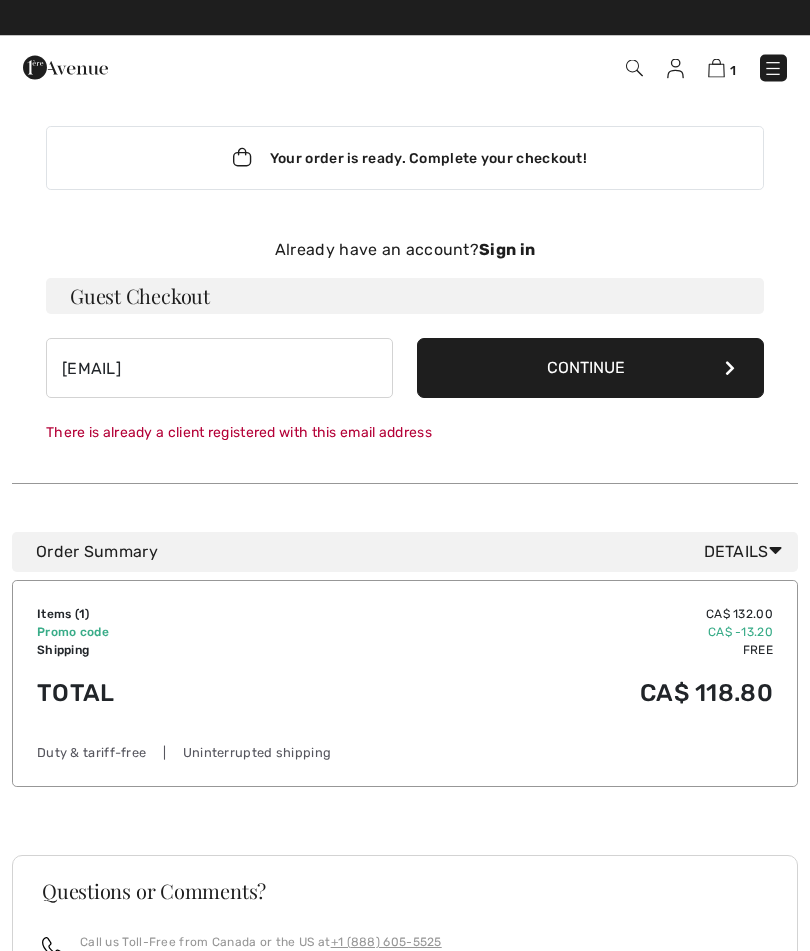 scroll, scrollTop: 0, scrollLeft: 0, axis: both 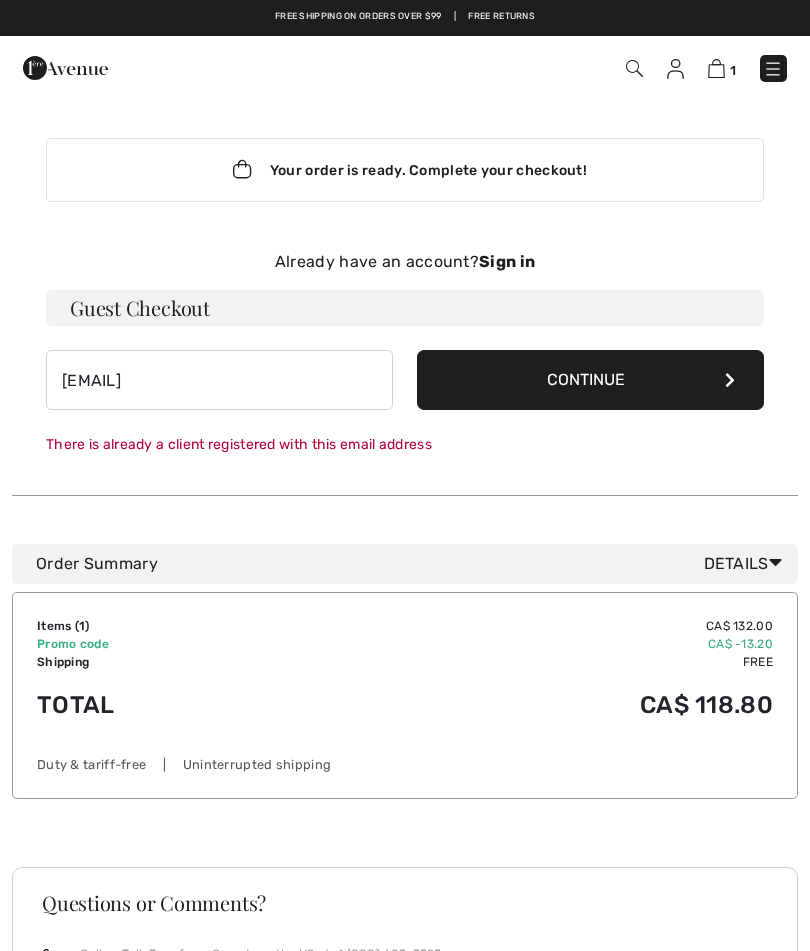 click on "Continue" at bounding box center [590, 380] 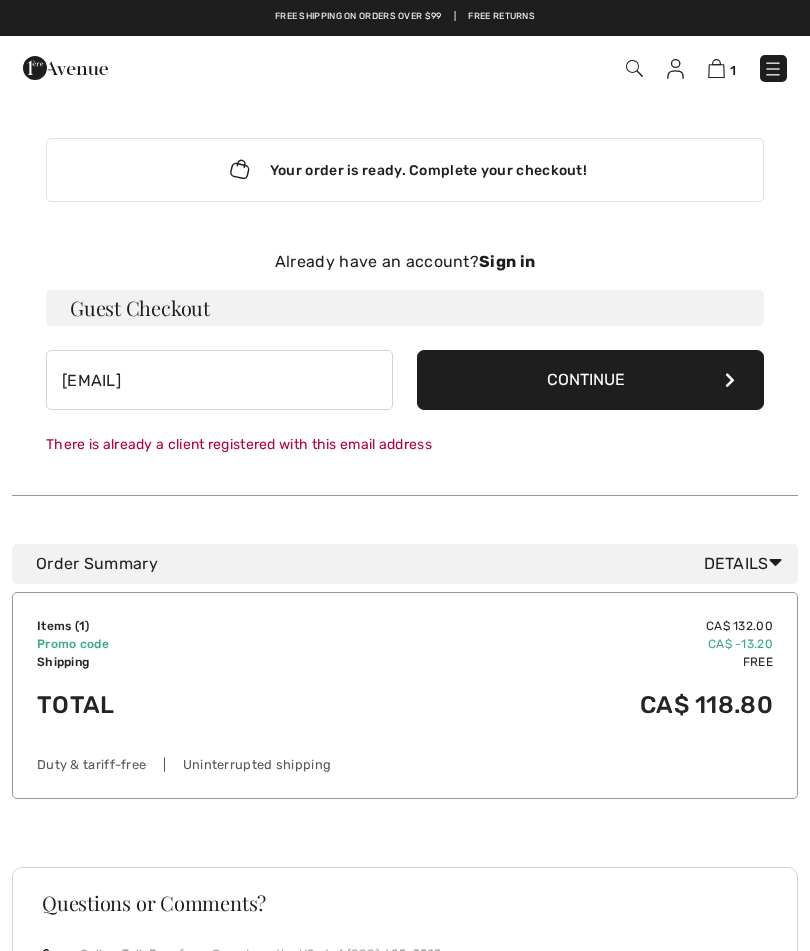 click on "Already have an account?  Sign in" at bounding box center [405, 262] 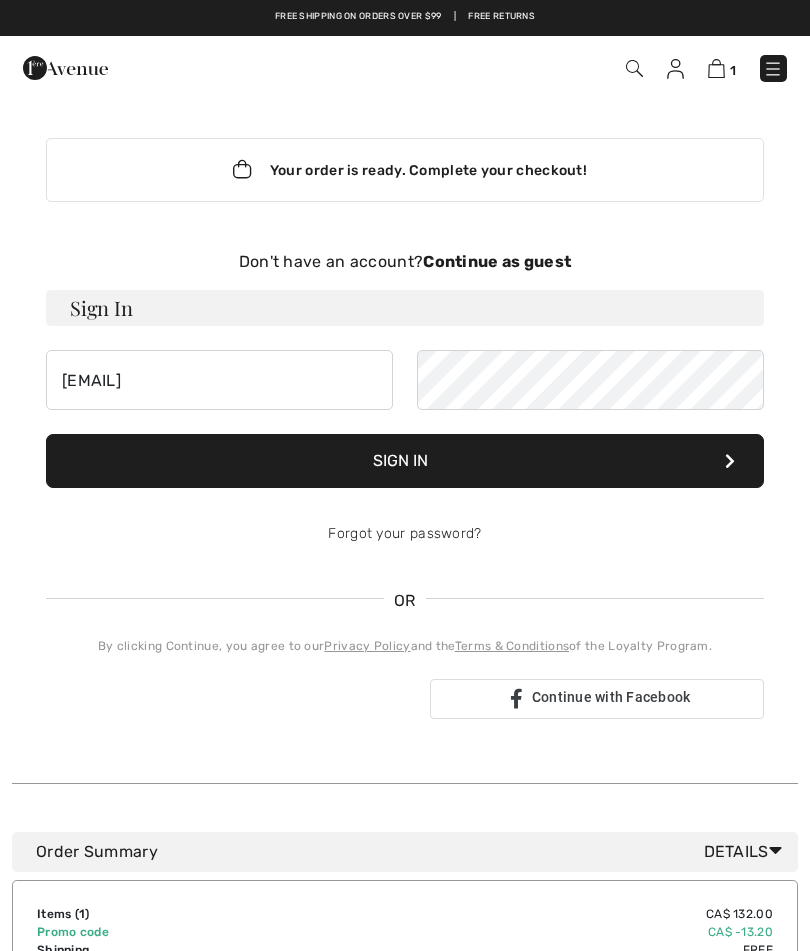 click on "Sign In" at bounding box center (405, 308) 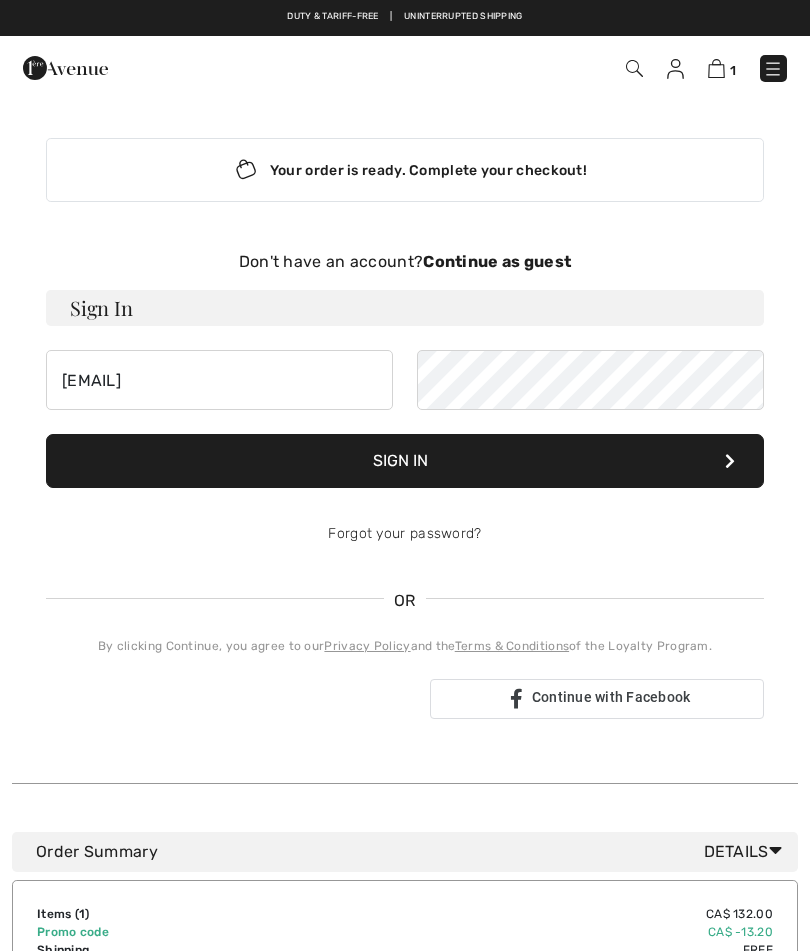 click on "Sign In" at bounding box center [405, 308] 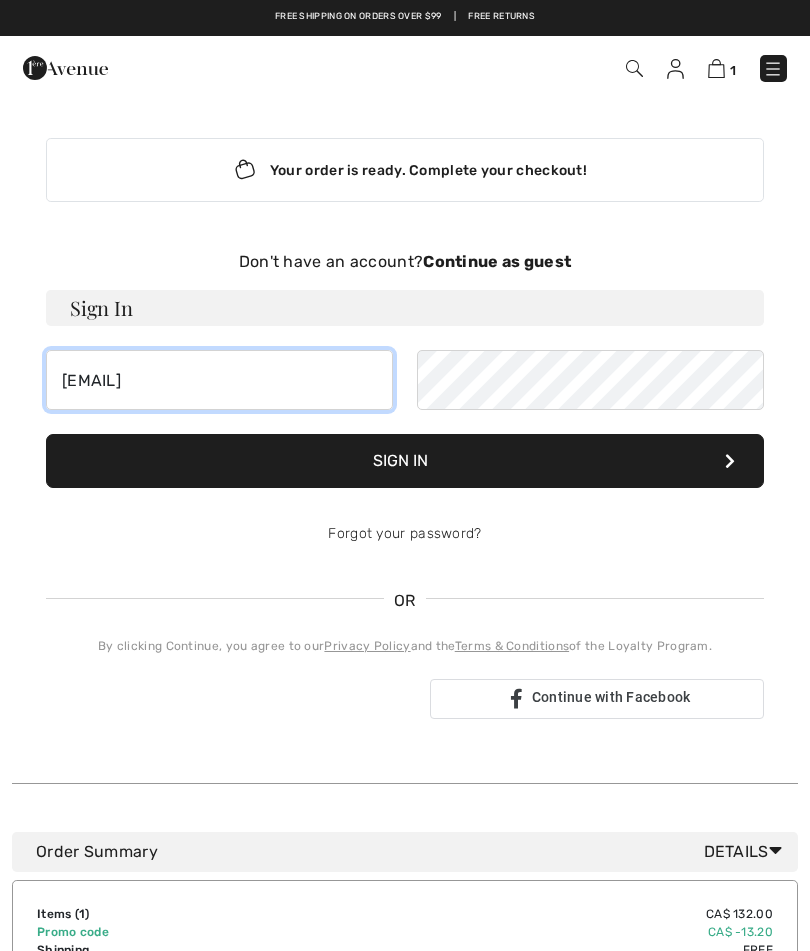 click on "gomat@rogers.com" at bounding box center (219, 380) 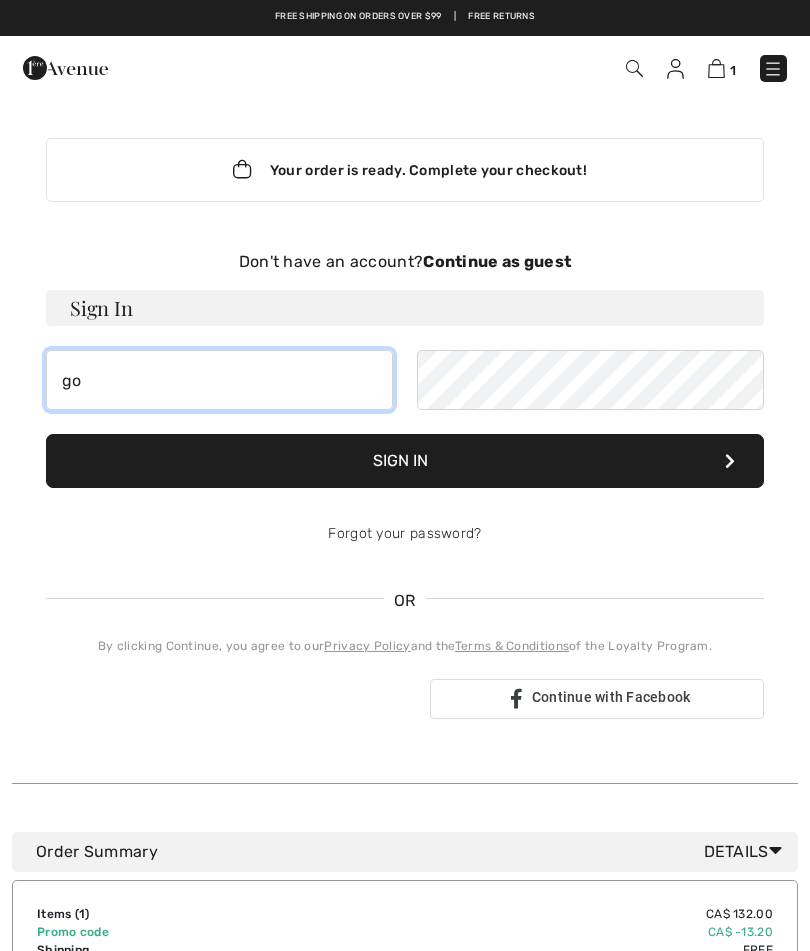 type on "g" 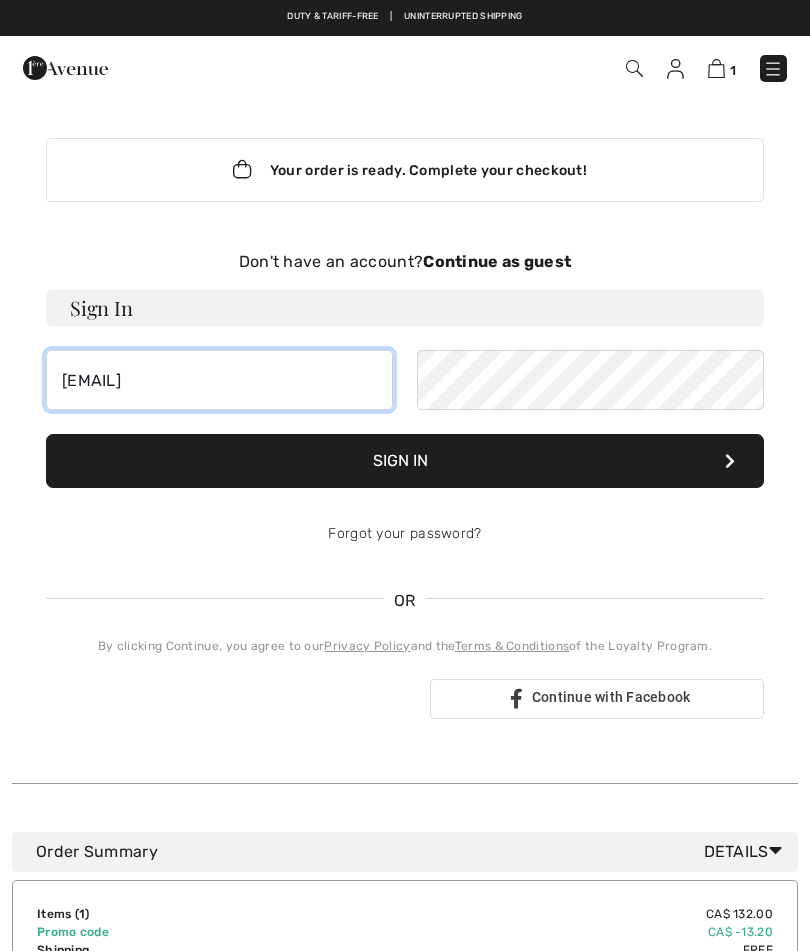 type on "[USERNAME]@example.com" 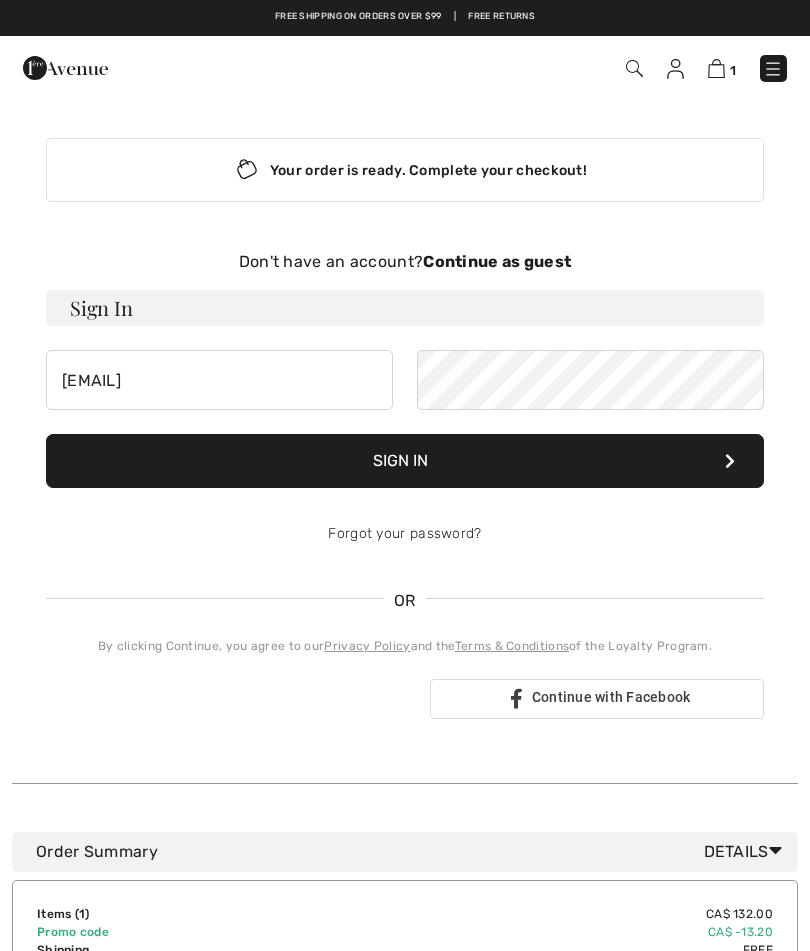 click on "Sign In" at bounding box center [405, 461] 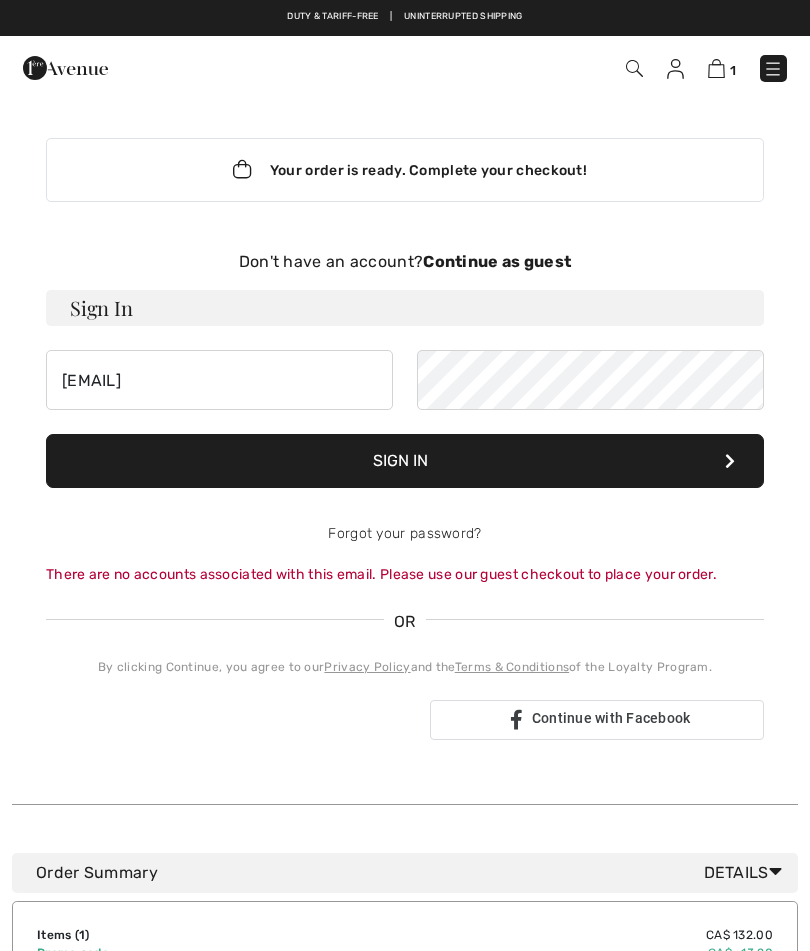 click on "Continue as guest" at bounding box center [497, 261] 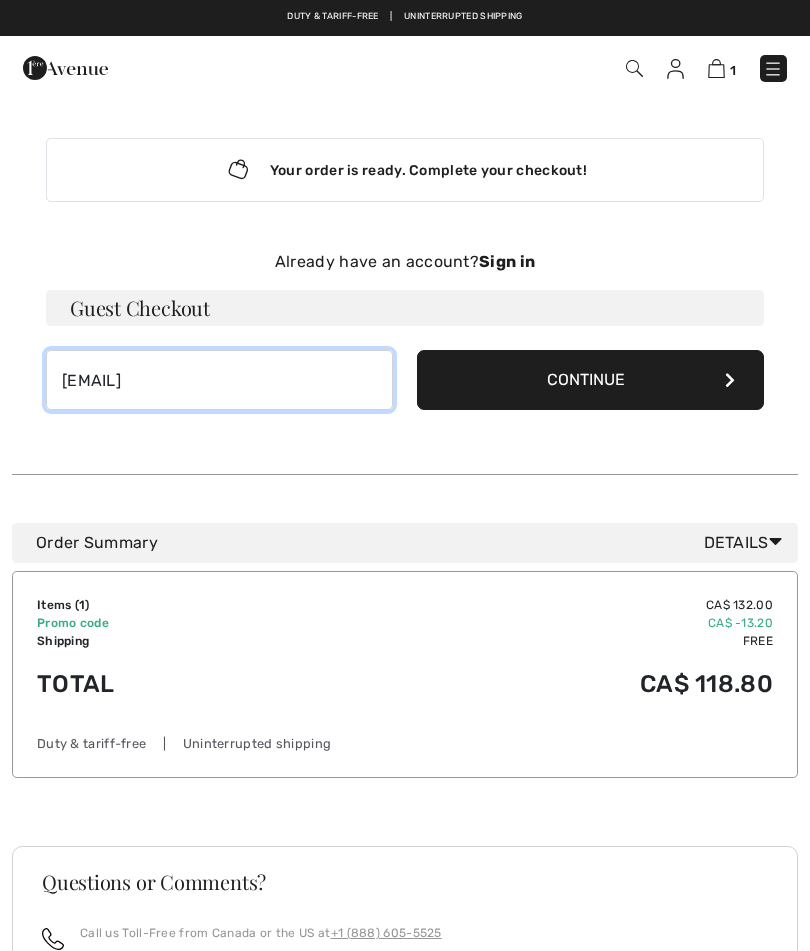 click on "[EMAIL]" at bounding box center [219, 380] 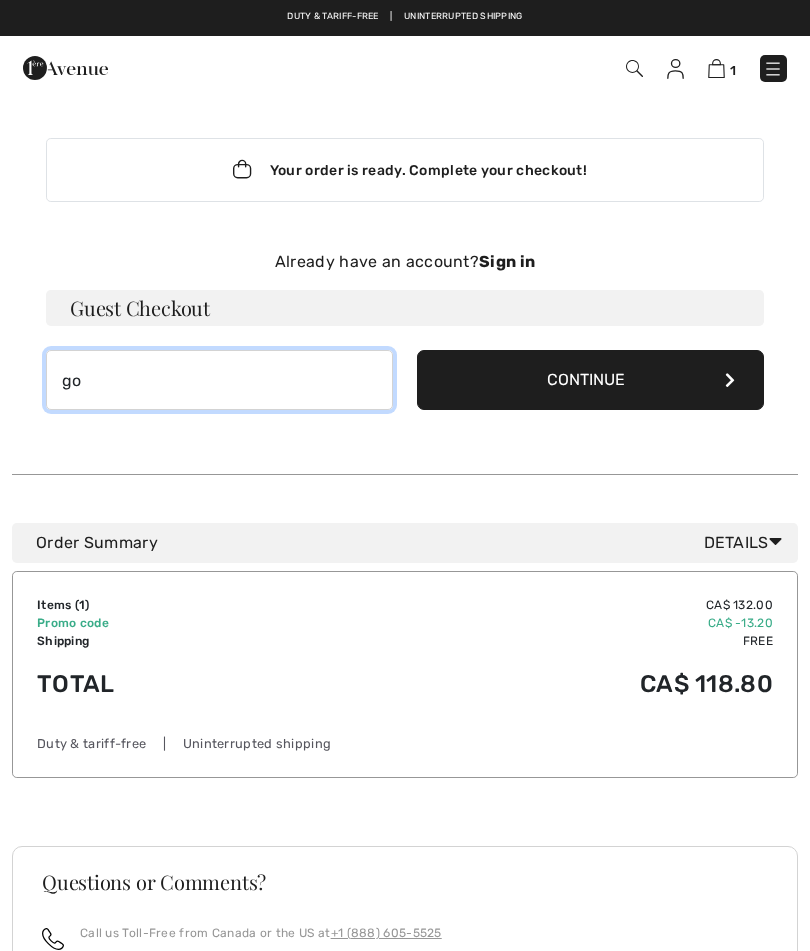type on "g" 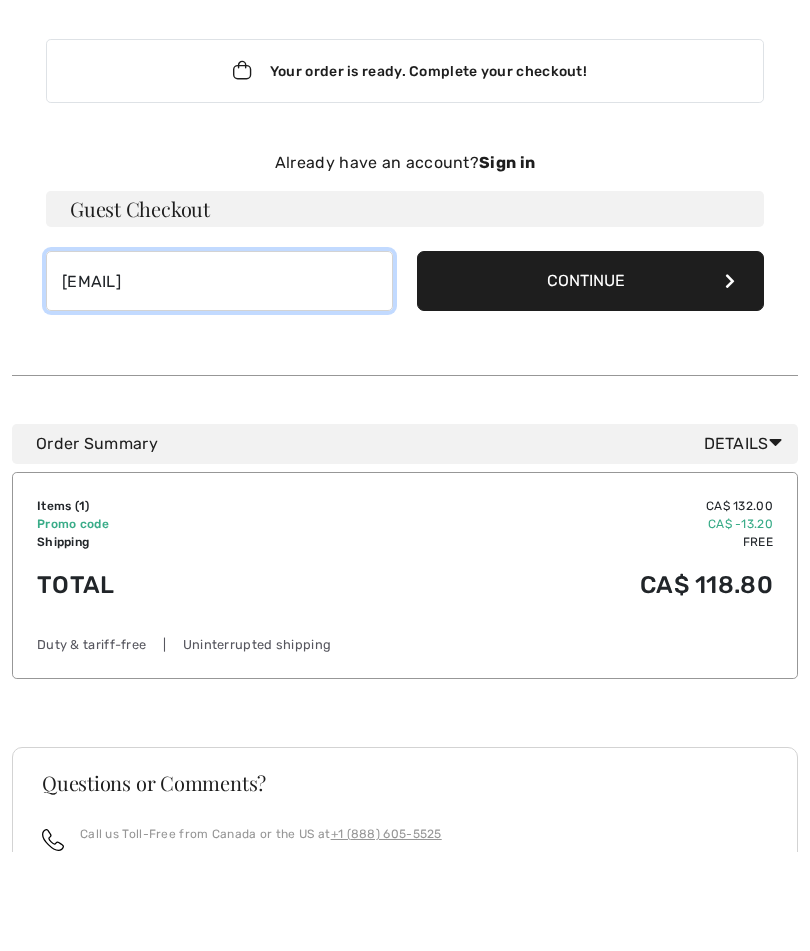 type on "matvanos1@gmail.com" 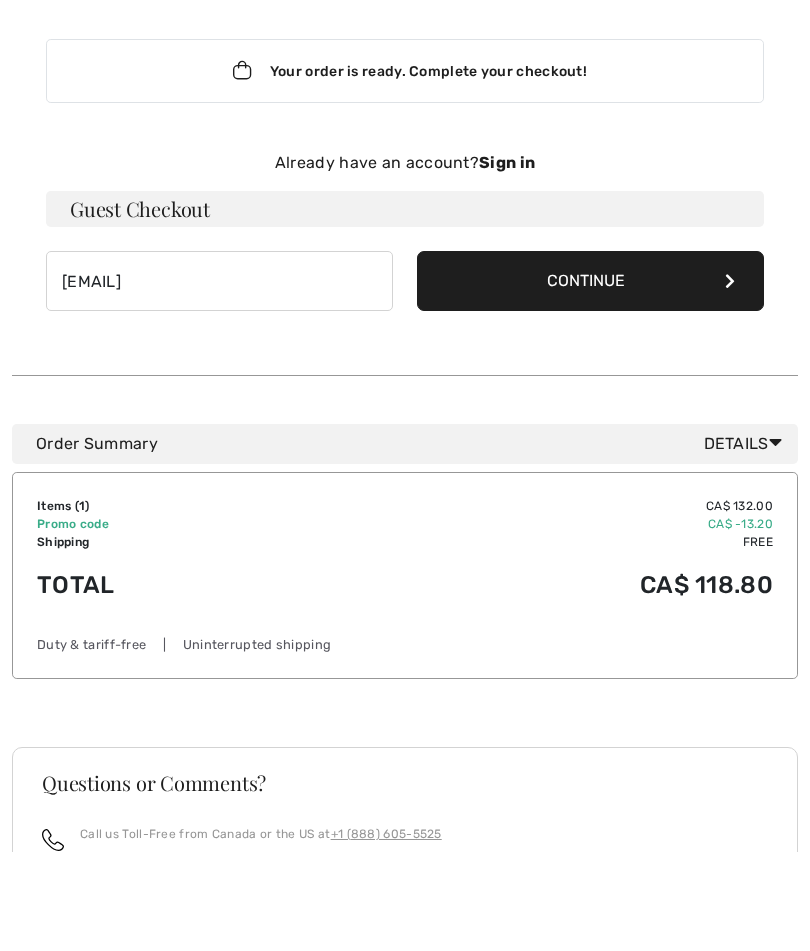 click on "Continue" at bounding box center (590, 380) 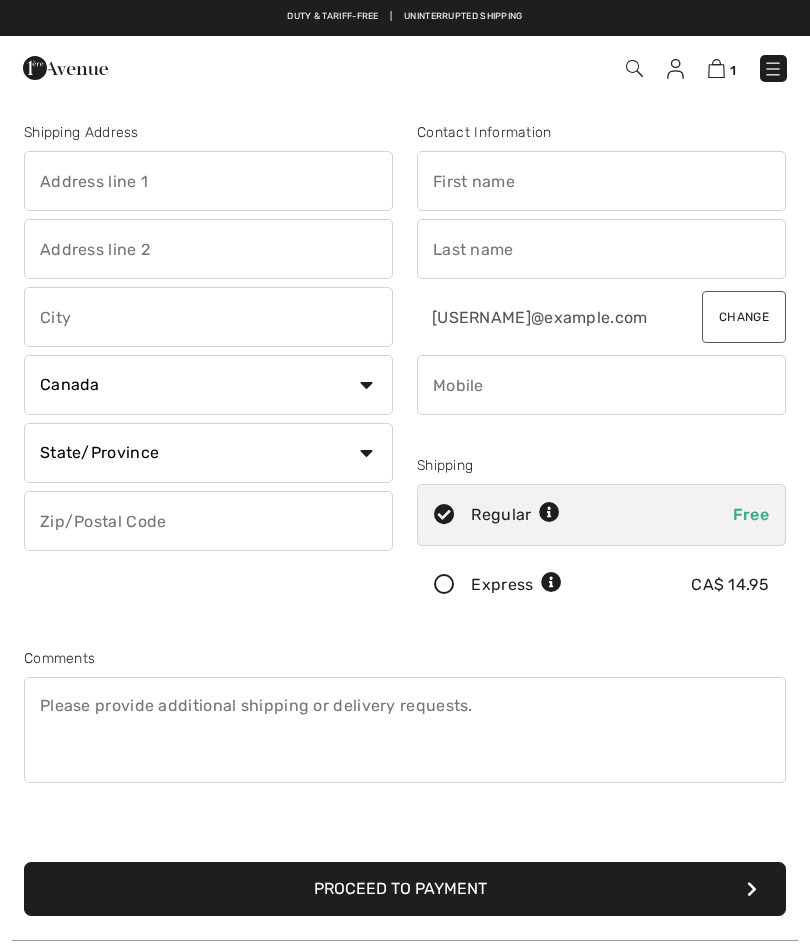 scroll, scrollTop: 0, scrollLeft: 0, axis: both 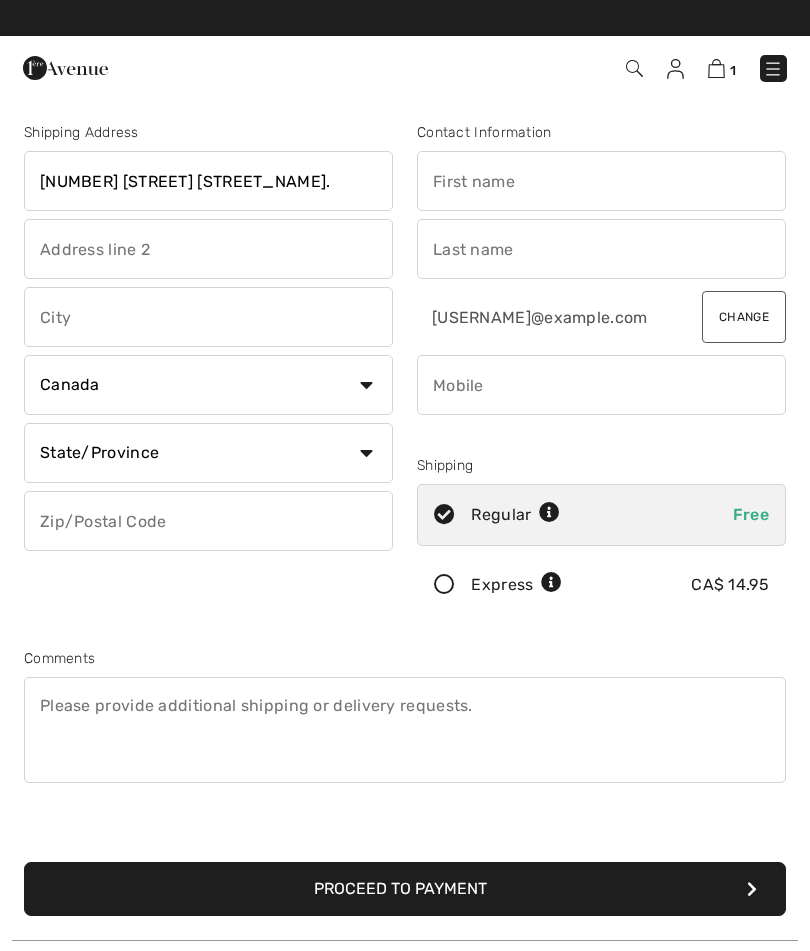 type on "202 Belmont Dr." 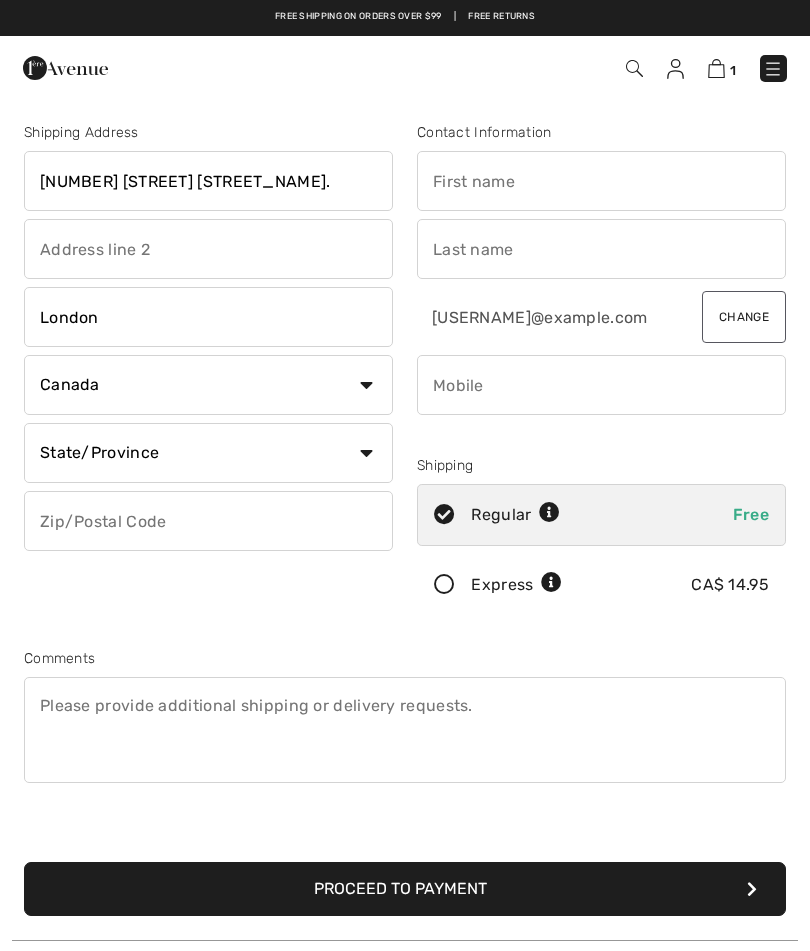 click on "State/Province
Alberta
British Columbia
Manitoba
New Brunswick
Newfoundland and Labrador
Northwest Territories
Nova Scotia
Nunavut
Ontario
Prince Edward Island
Quebec
Saskatchewan
Yukon" at bounding box center [208, 453] 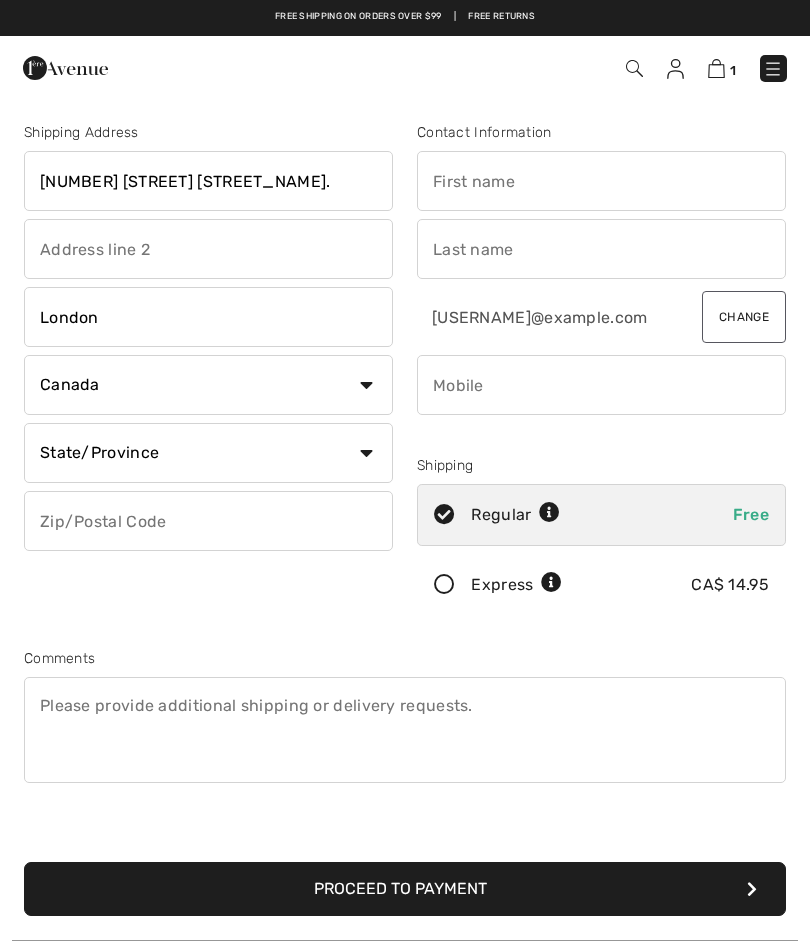 select on "ON" 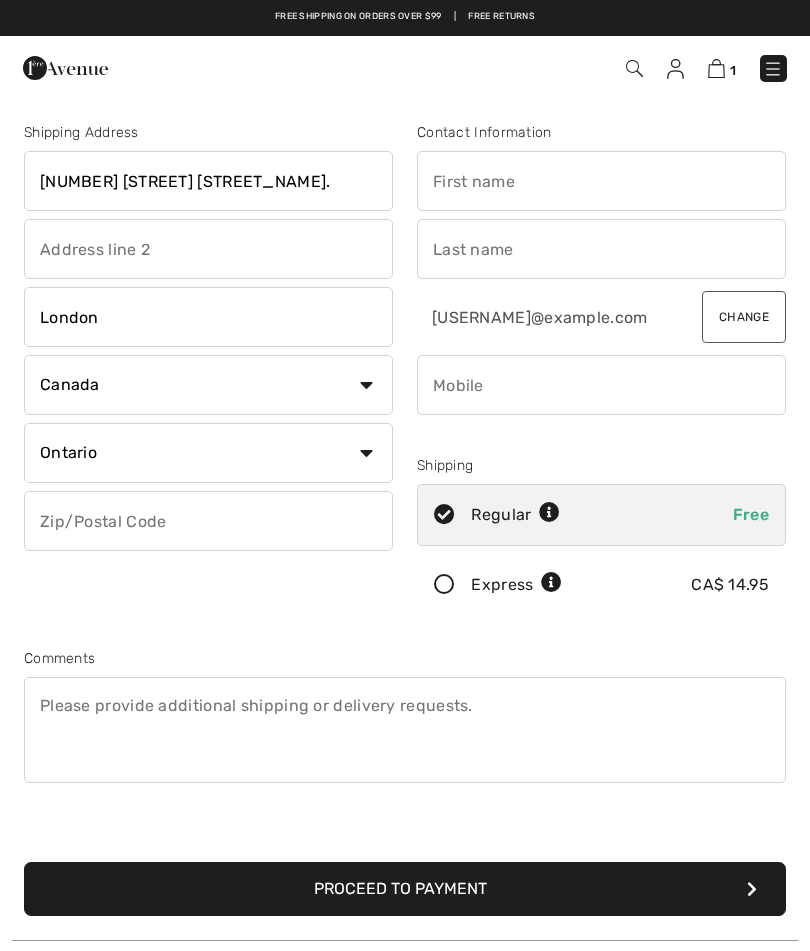 click at bounding box center (208, 521) 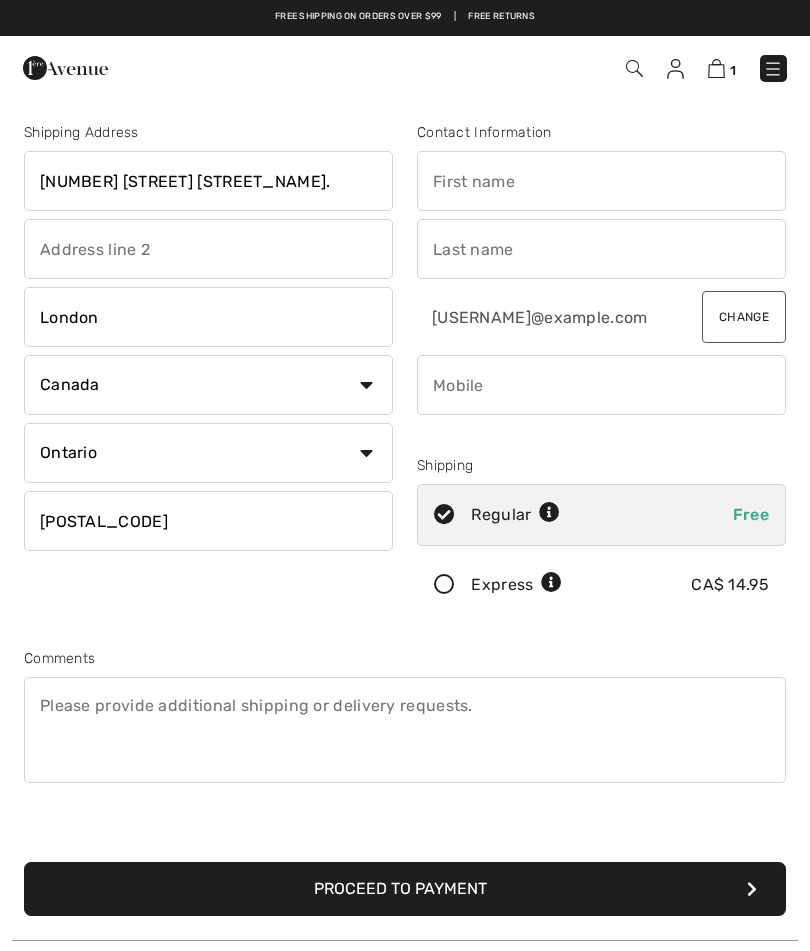 type on "N6J2E5" 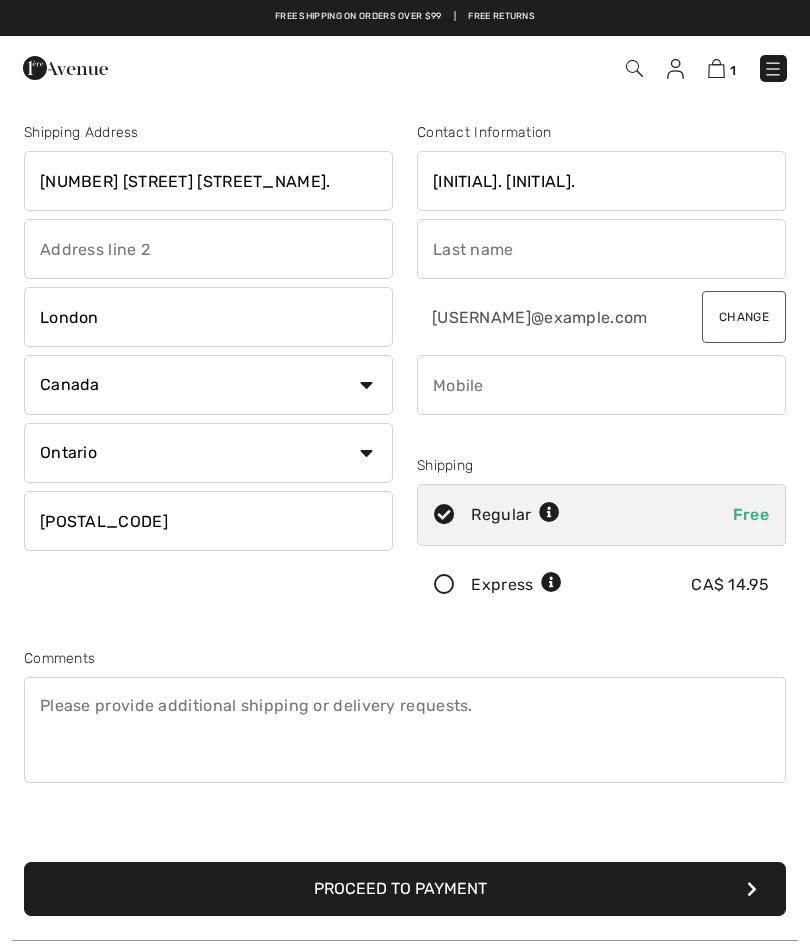 type on "M.A." 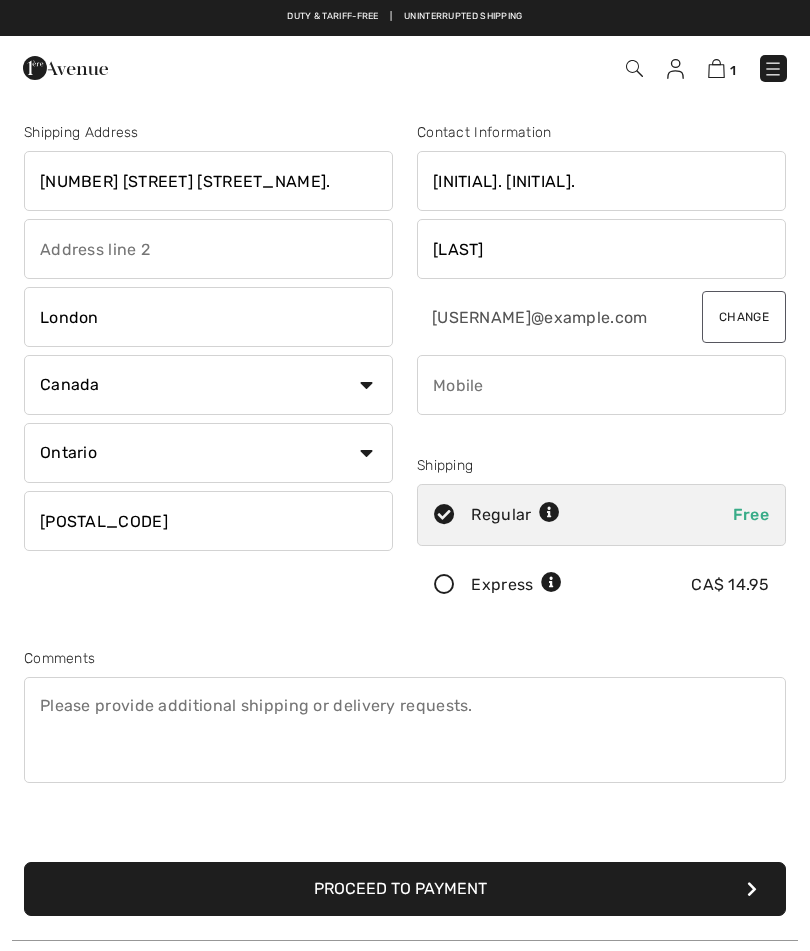 click at bounding box center [601, 385] 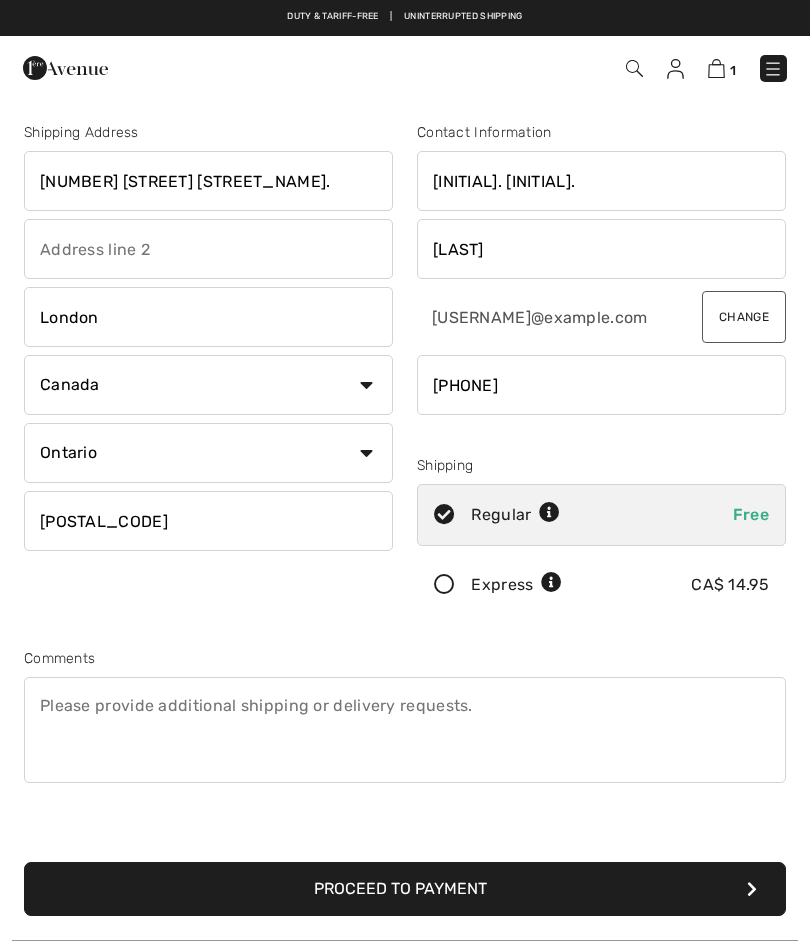 click at bounding box center [601, 385] 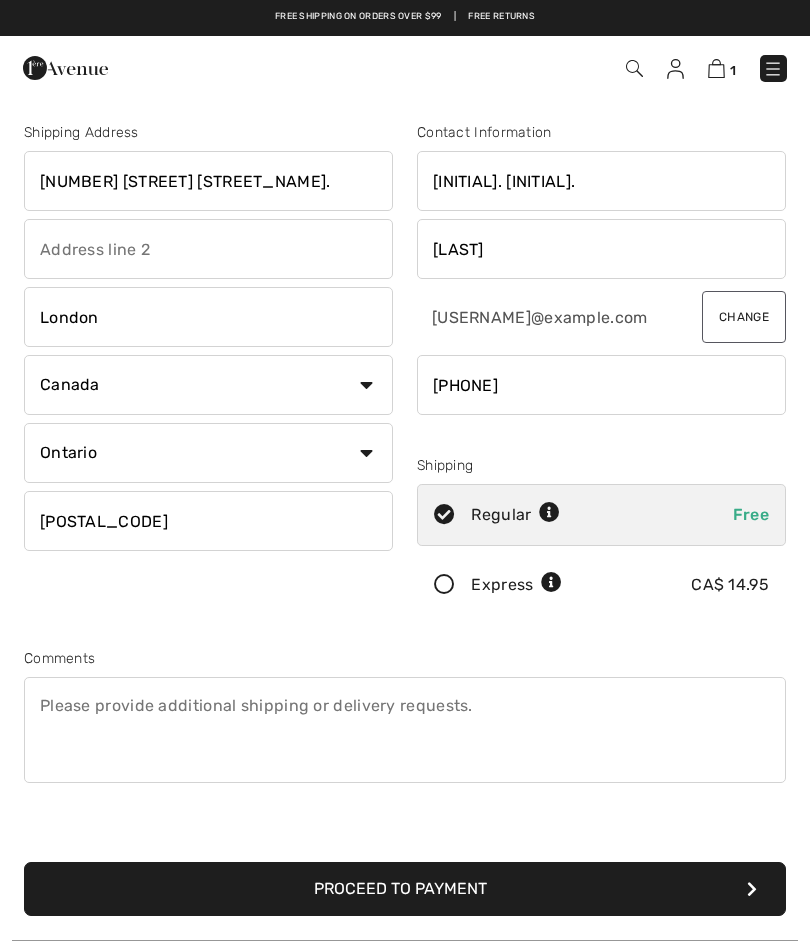 type on "5196866260" 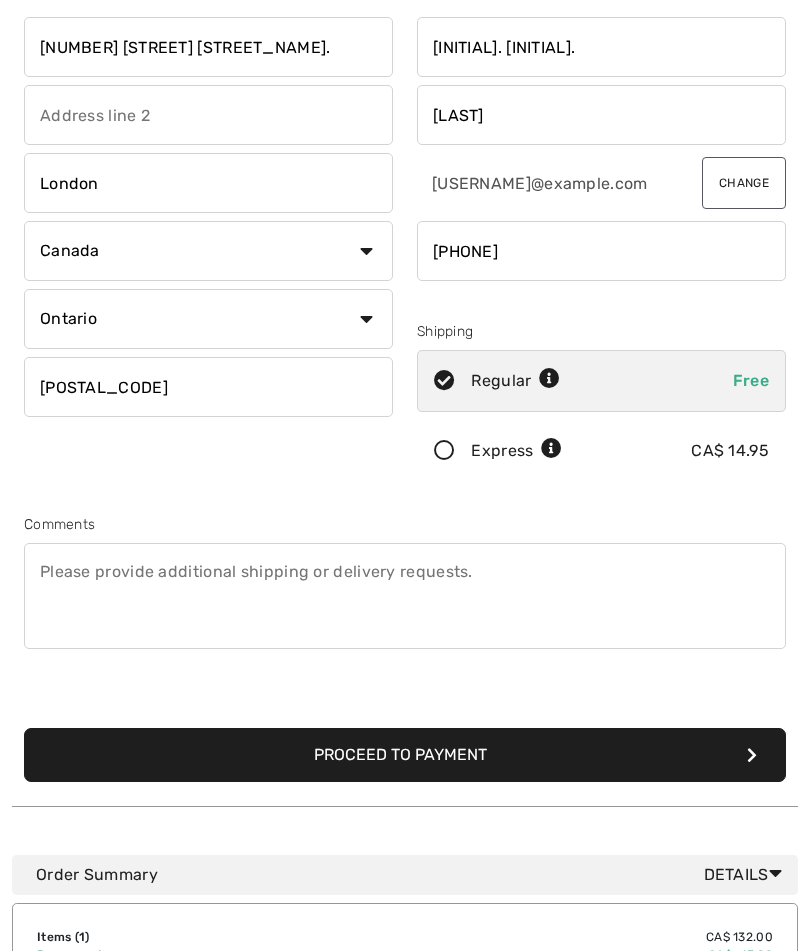 scroll, scrollTop: 156, scrollLeft: 0, axis: vertical 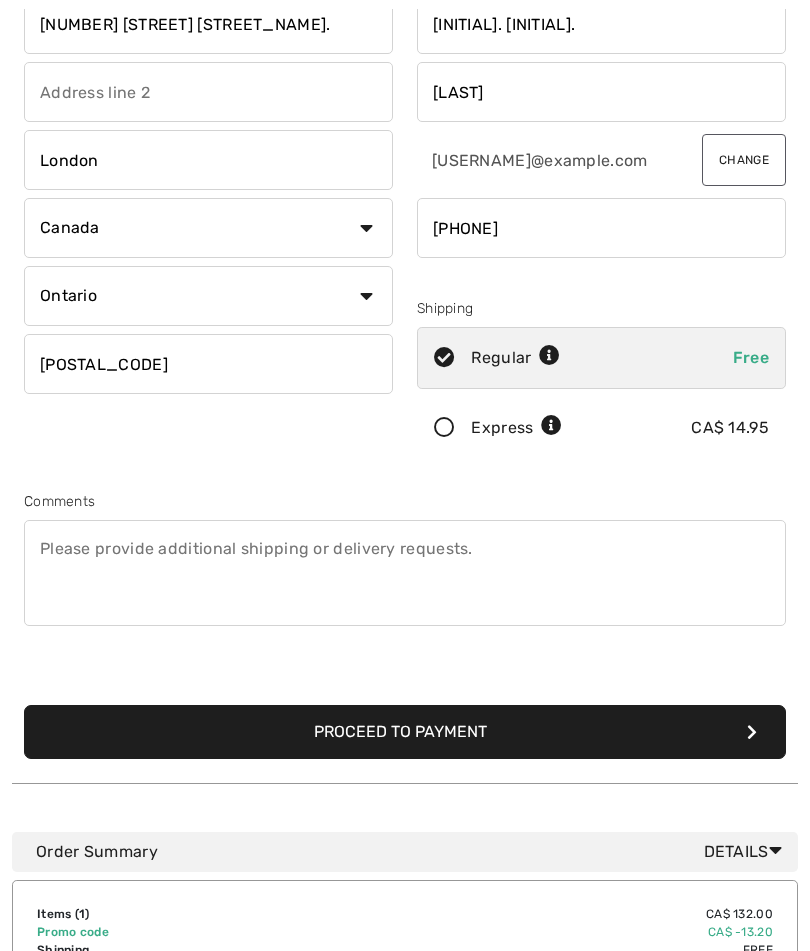 click at bounding box center [601, 229] 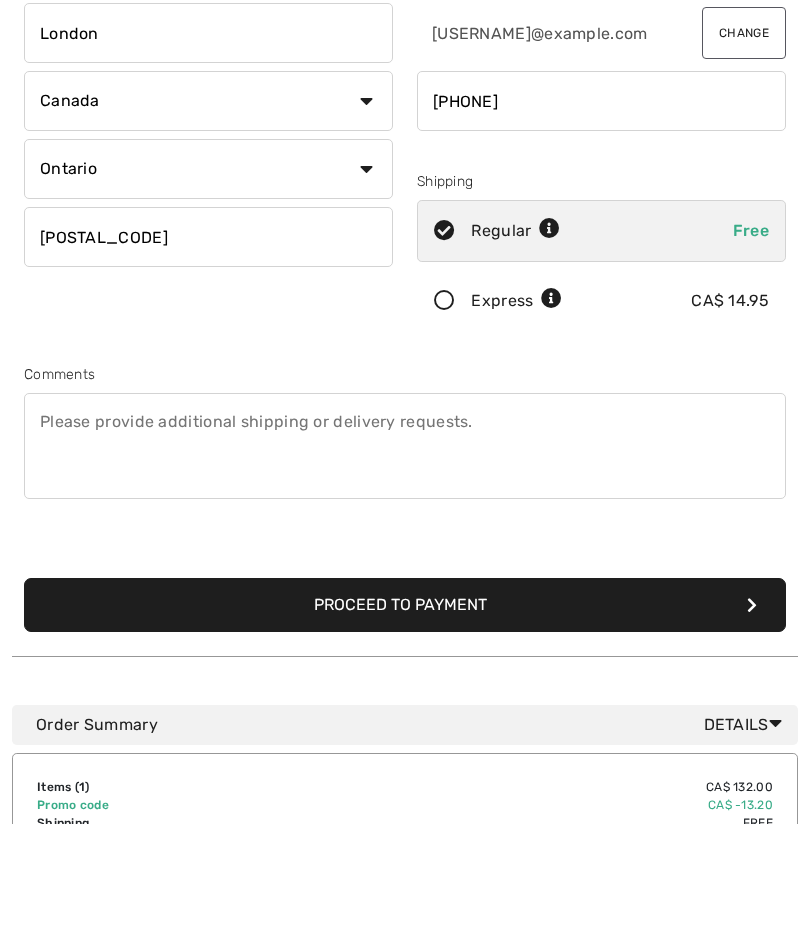 click at bounding box center (752, 733) 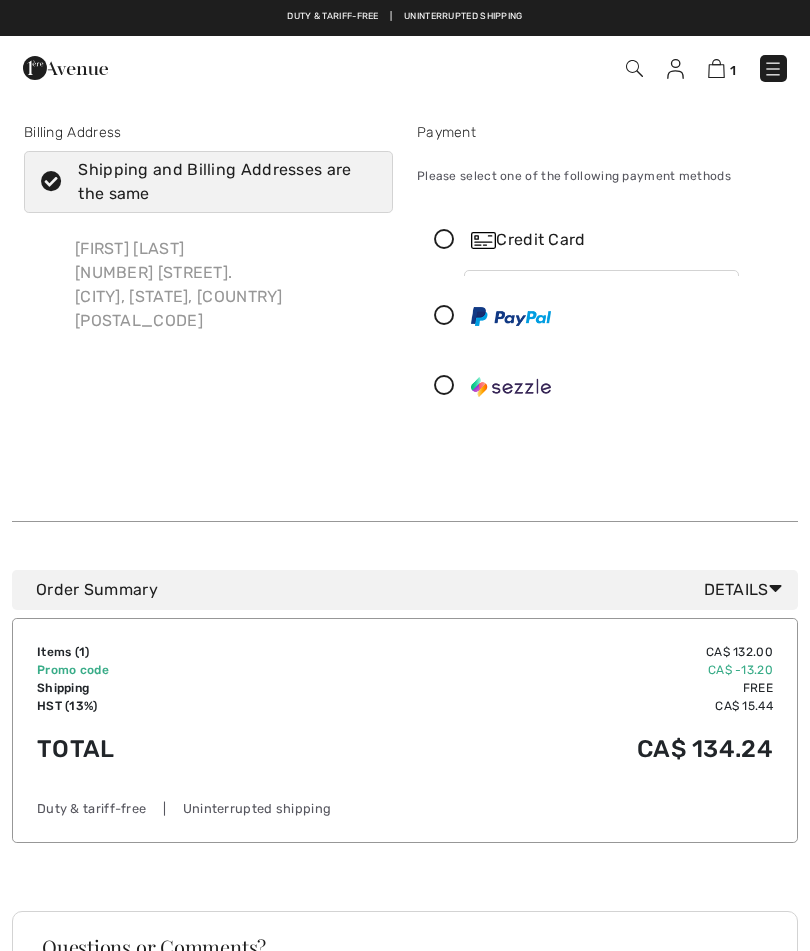 scroll, scrollTop: 0, scrollLeft: 0, axis: both 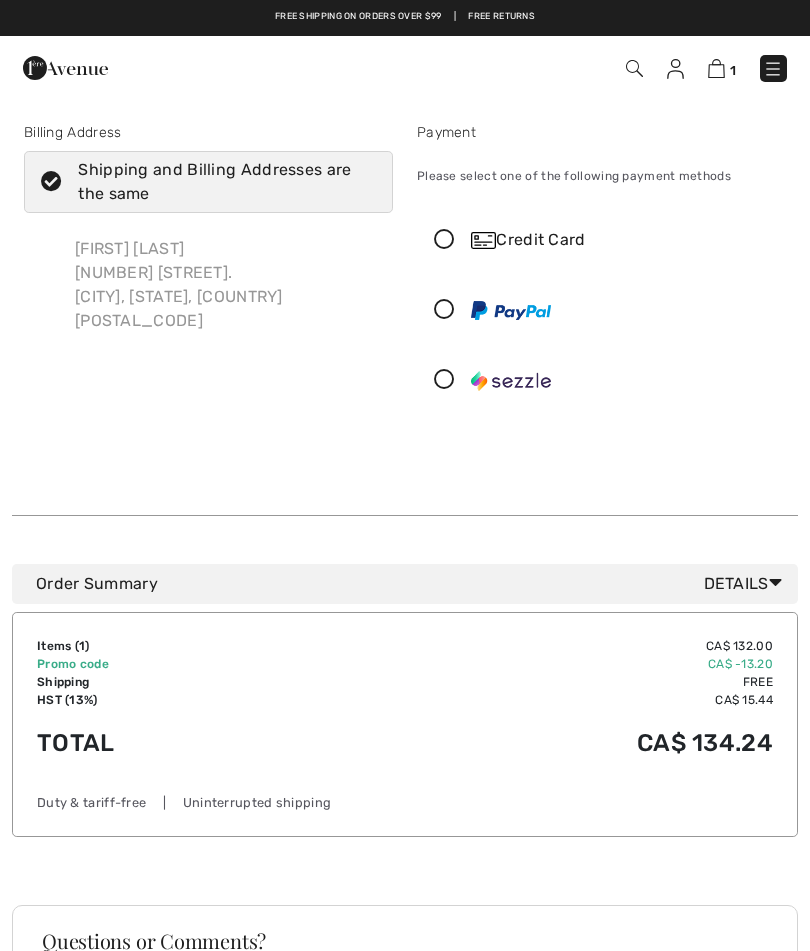 click at bounding box center (444, 240) 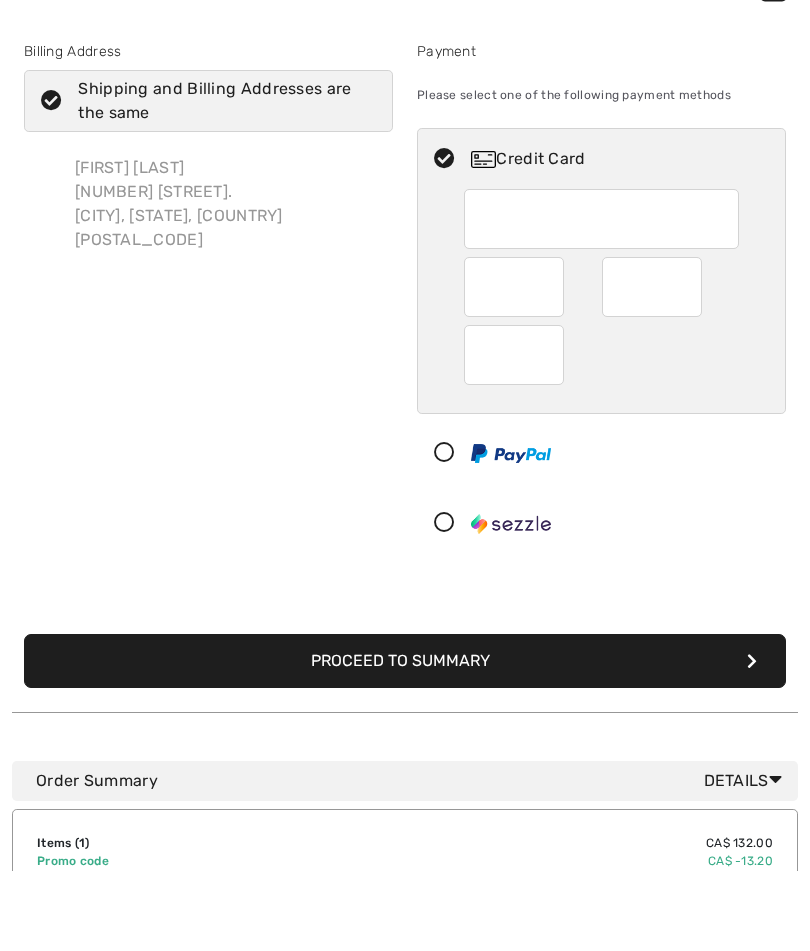 click at bounding box center [511, 534] 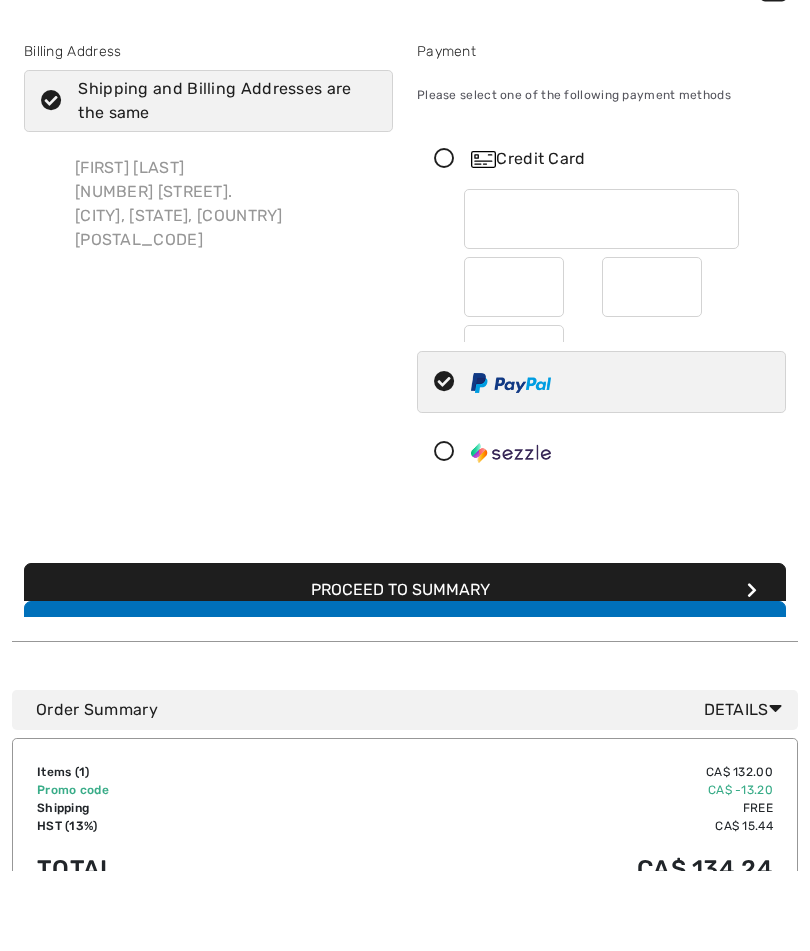 scroll, scrollTop: 81, scrollLeft: 0, axis: vertical 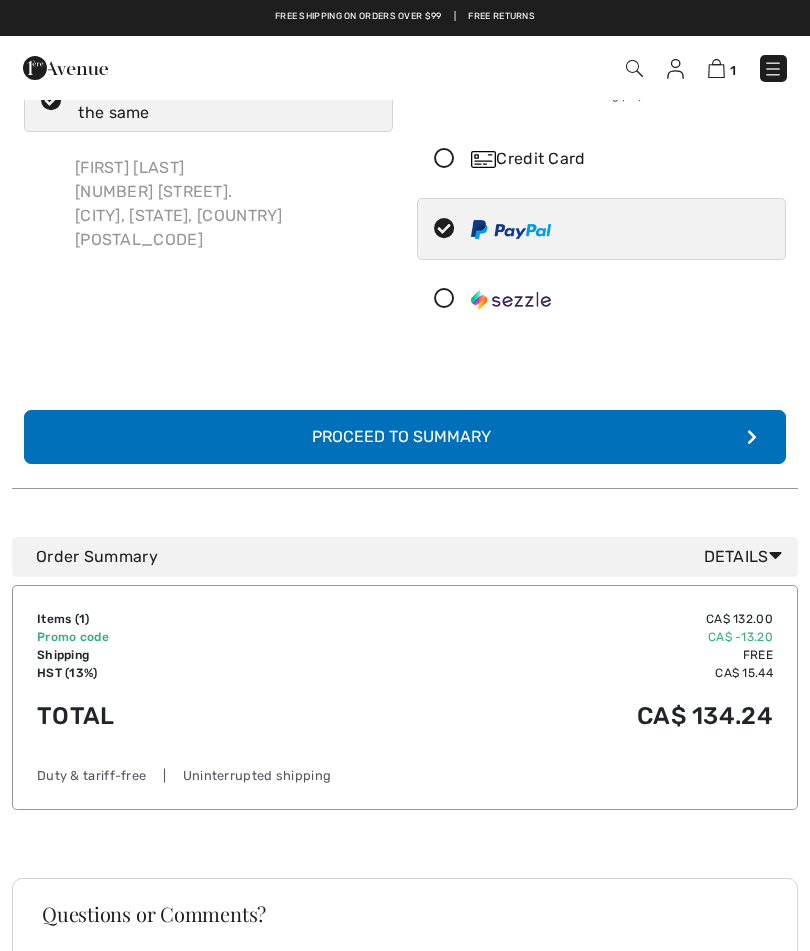 click at bounding box center [752, 437] 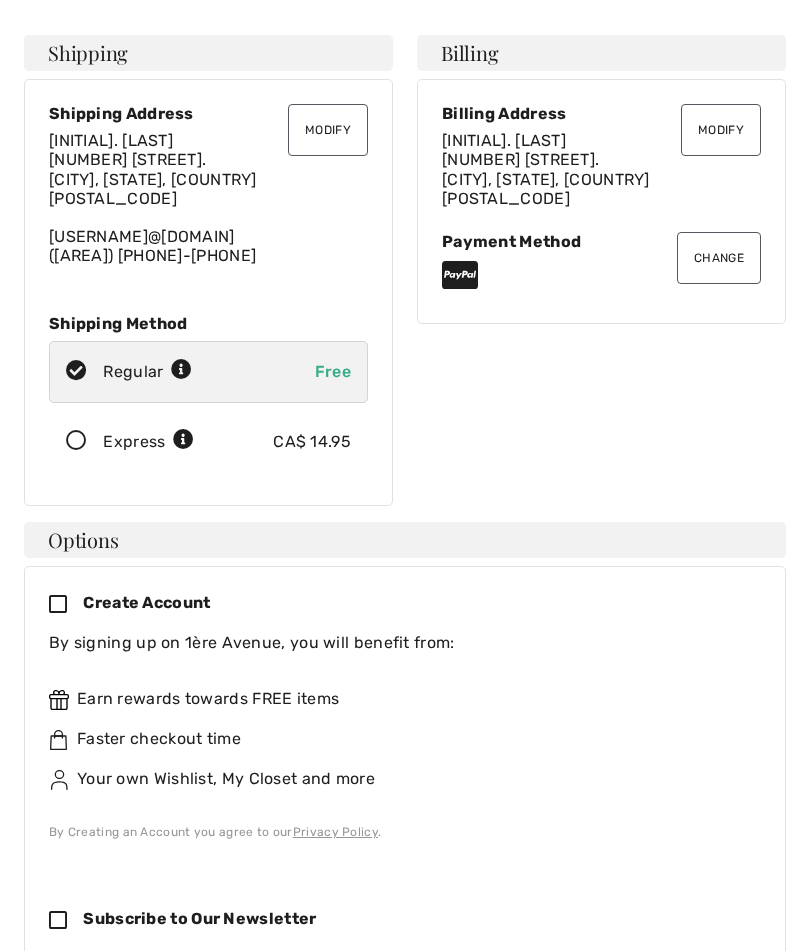 scroll, scrollTop: 80, scrollLeft: 0, axis: vertical 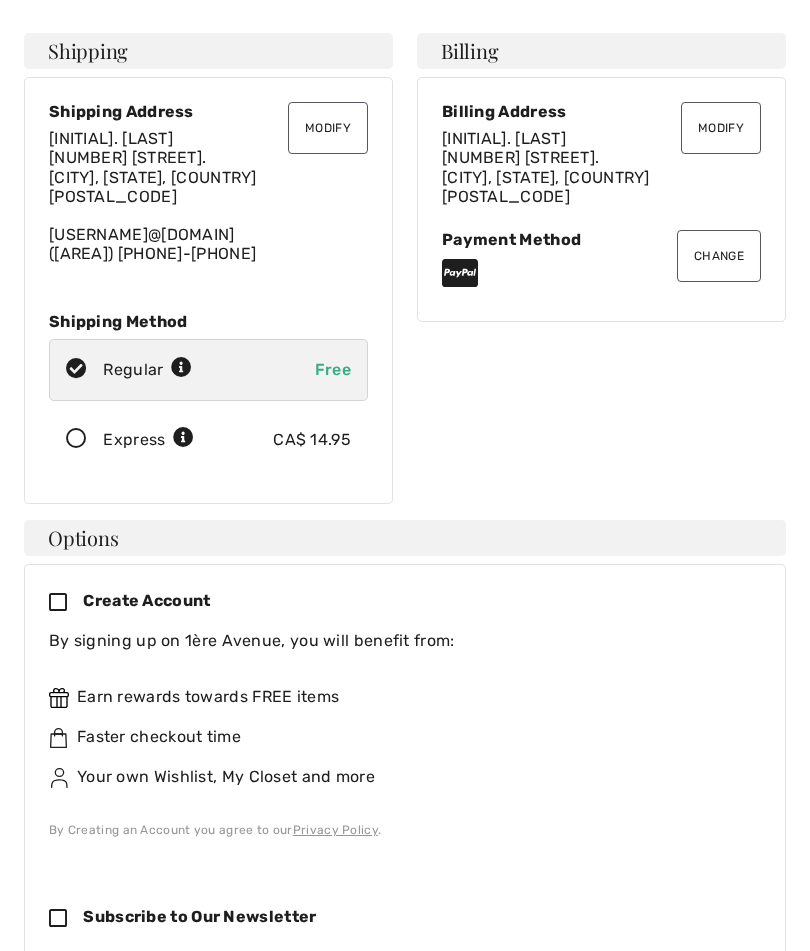 click on "Change
Payment Method" at bounding box center [601, 260] 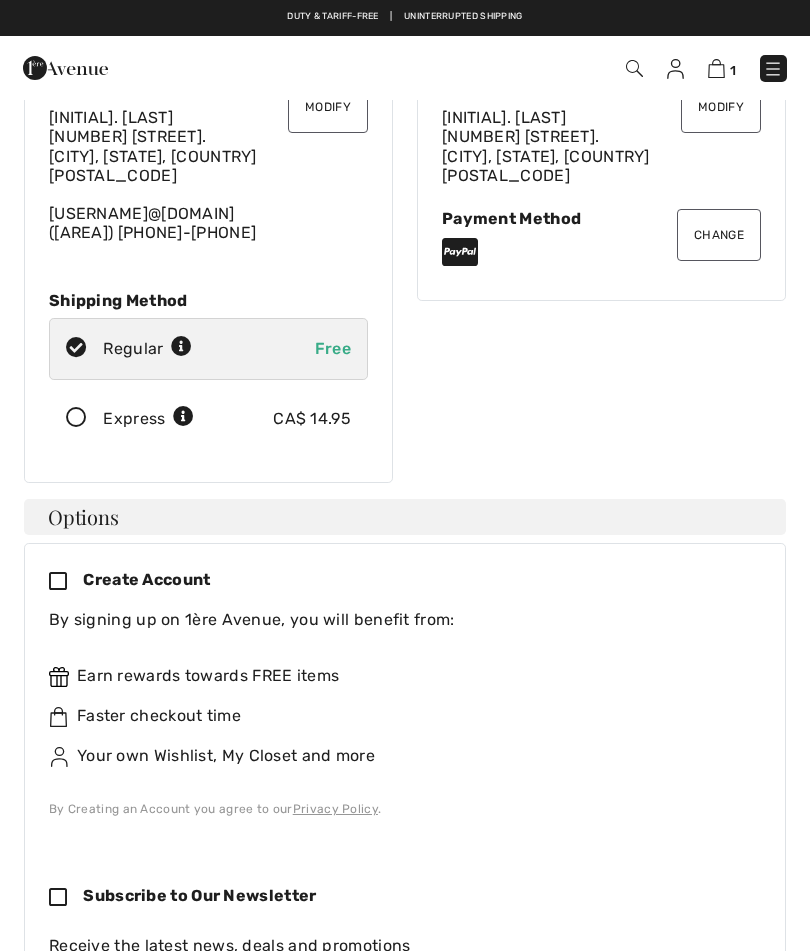 scroll, scrollTop: 0, scrollLeft: 0, axis: both 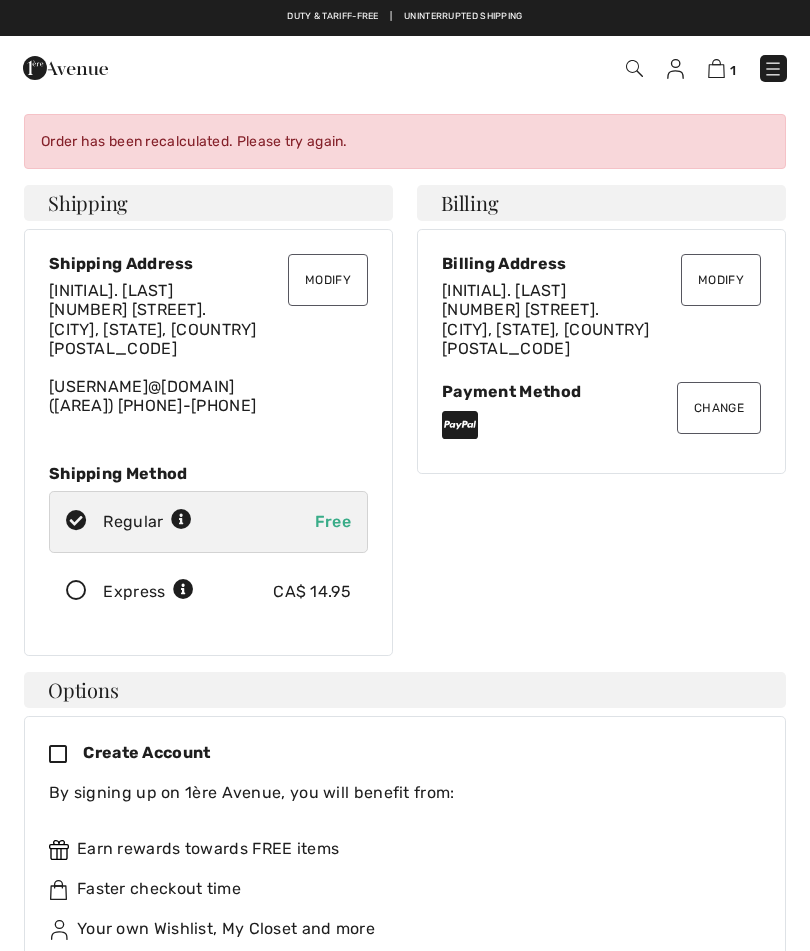 click at bounding box center (716, 68) 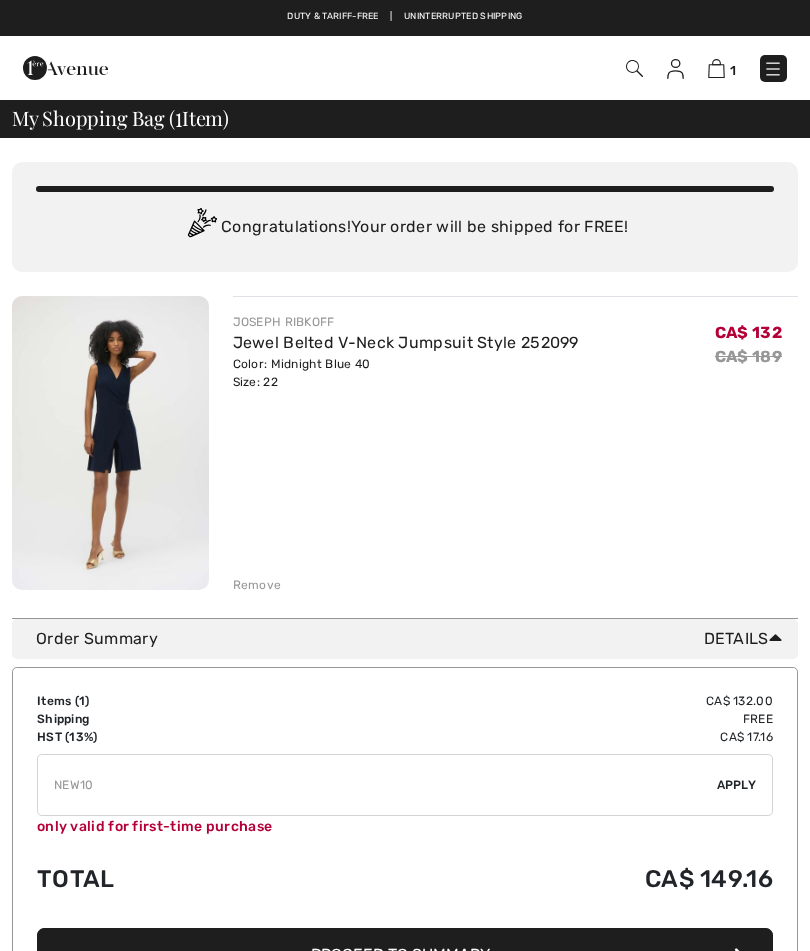 scroll, scrollTop: 0, scrollLeft: 0, axis: both 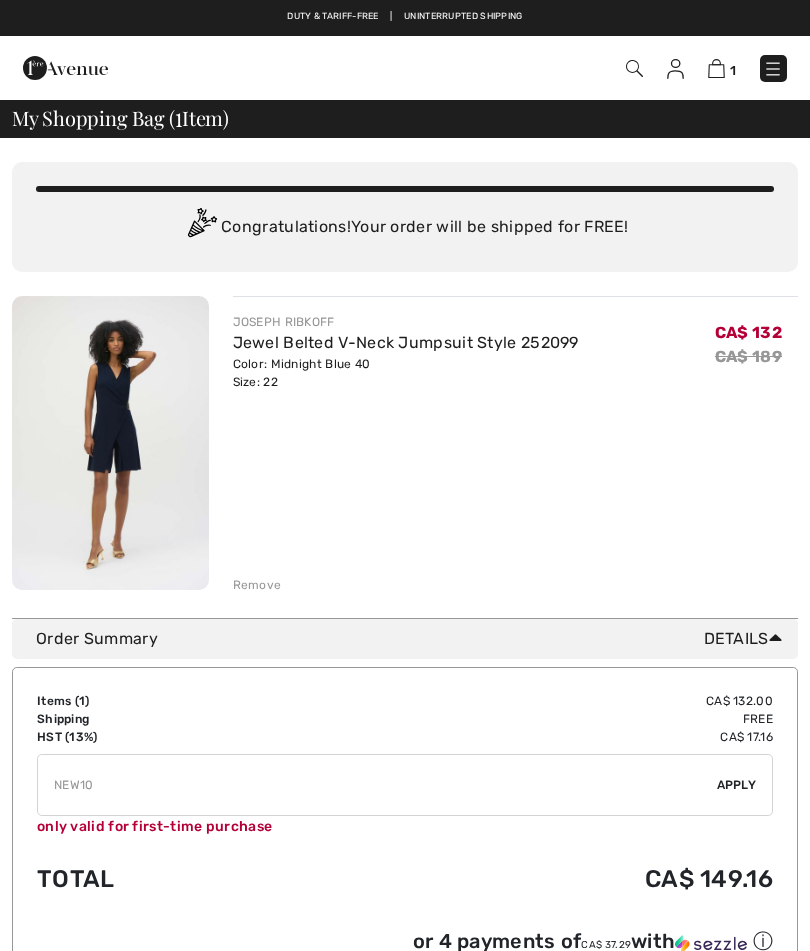 click on "Remove" at bounding box center (257, 585) 